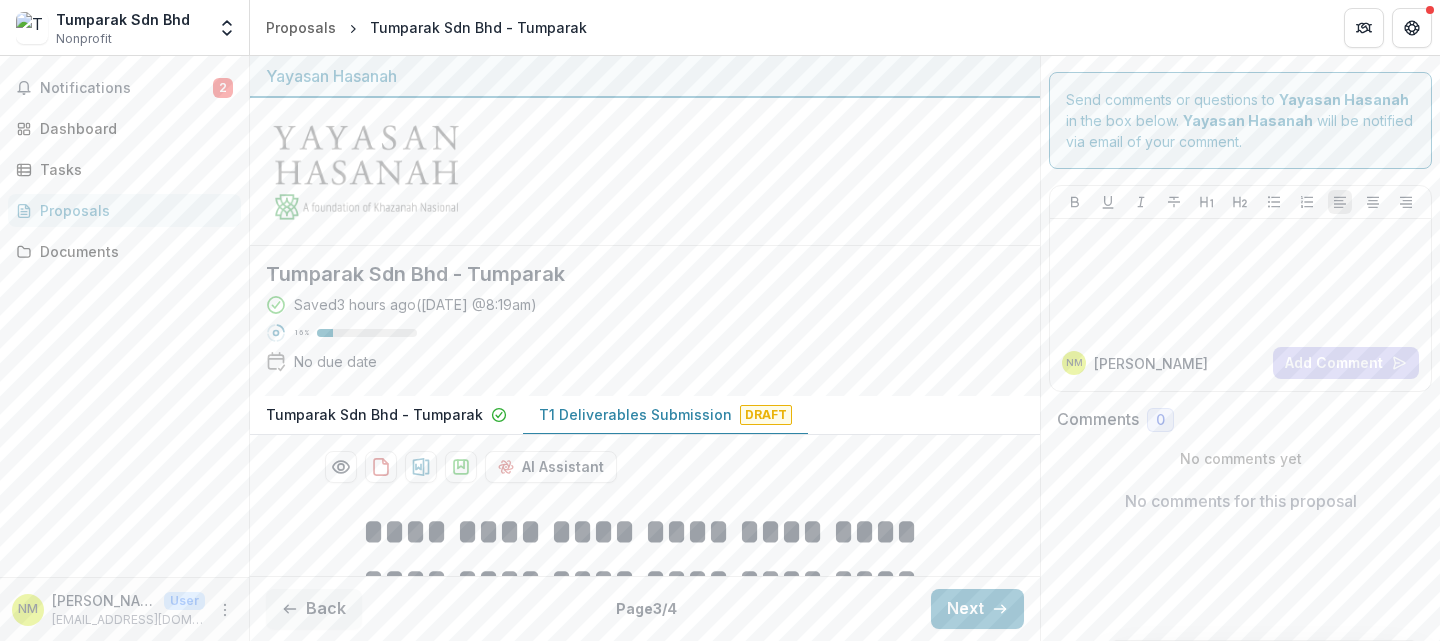 scroll, scrollTop: 0, scrollLeft: 0, axis: both 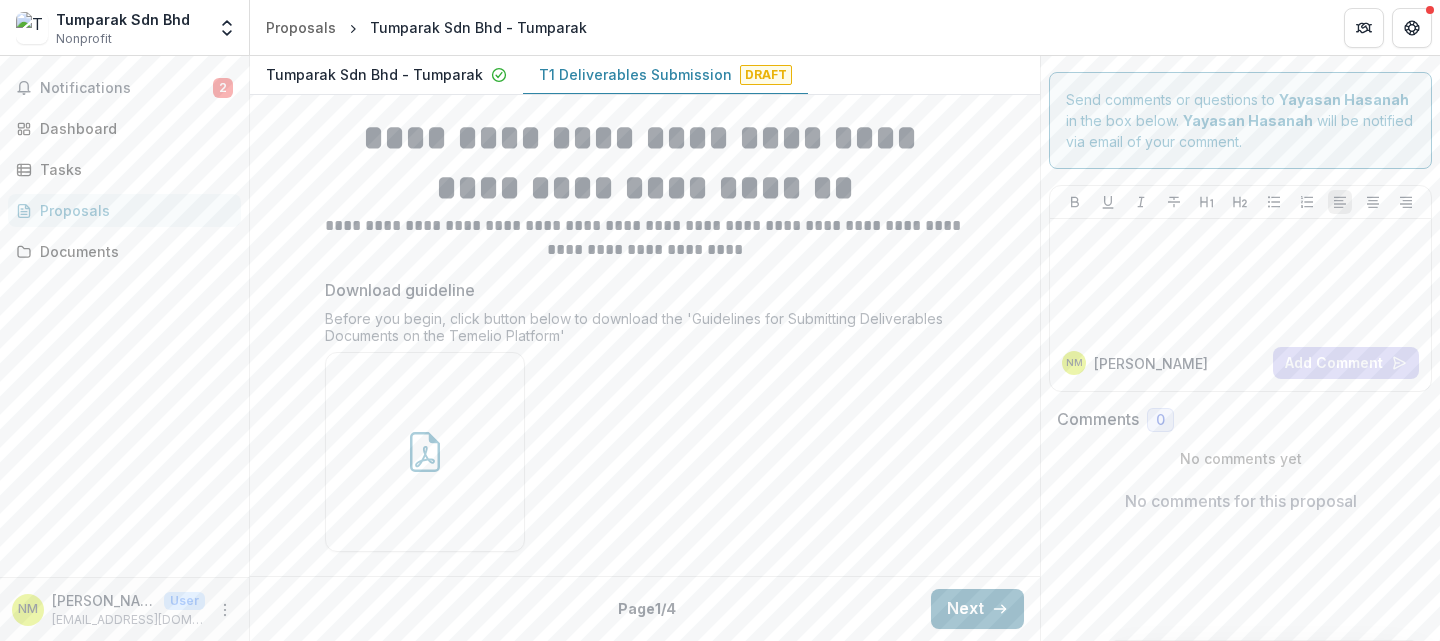 click on "Next" at bounding box center [977, 609] 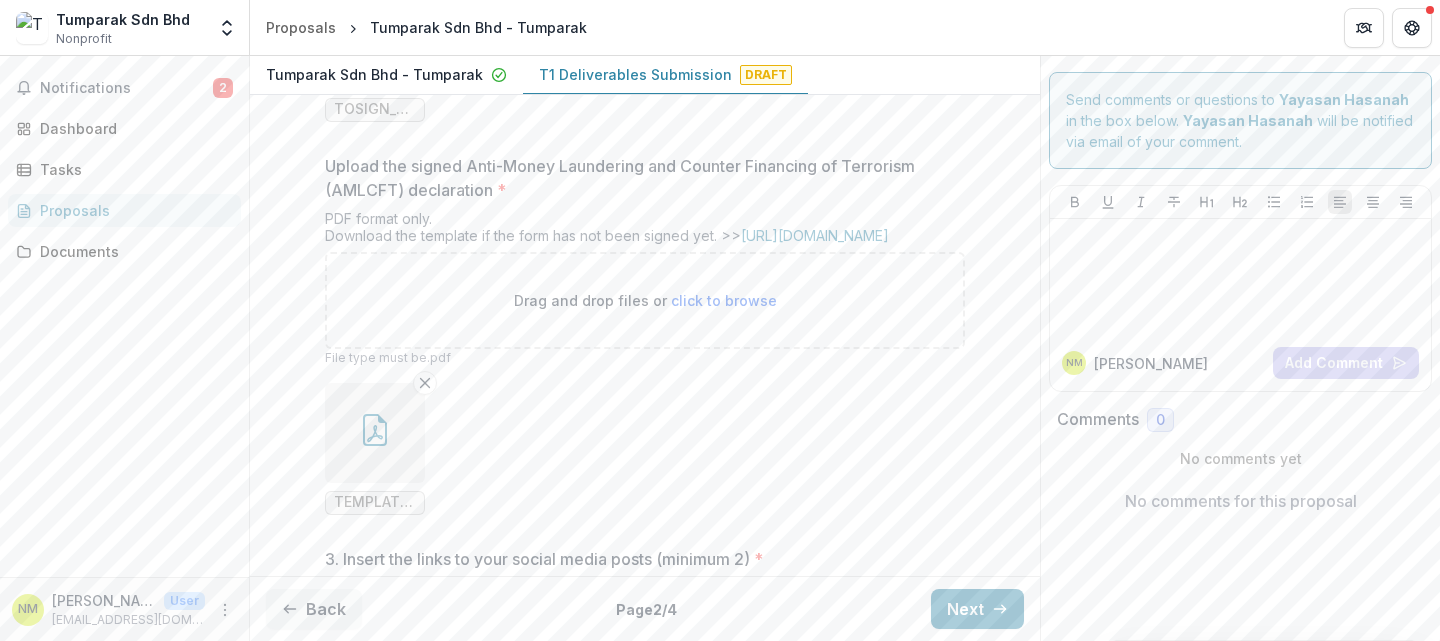 scroll, scrollTop: 1007, scrollLeft: 0, axis: vertical 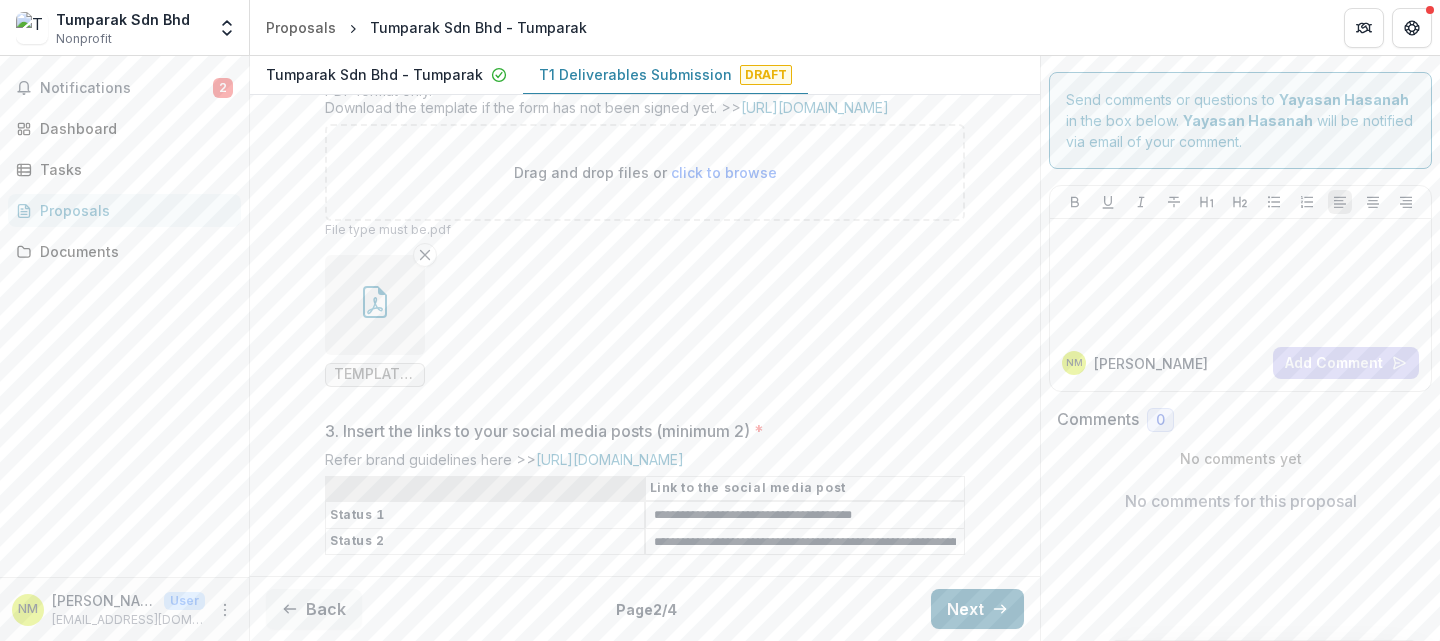 click on "Next" at bounding box center (977, 609) 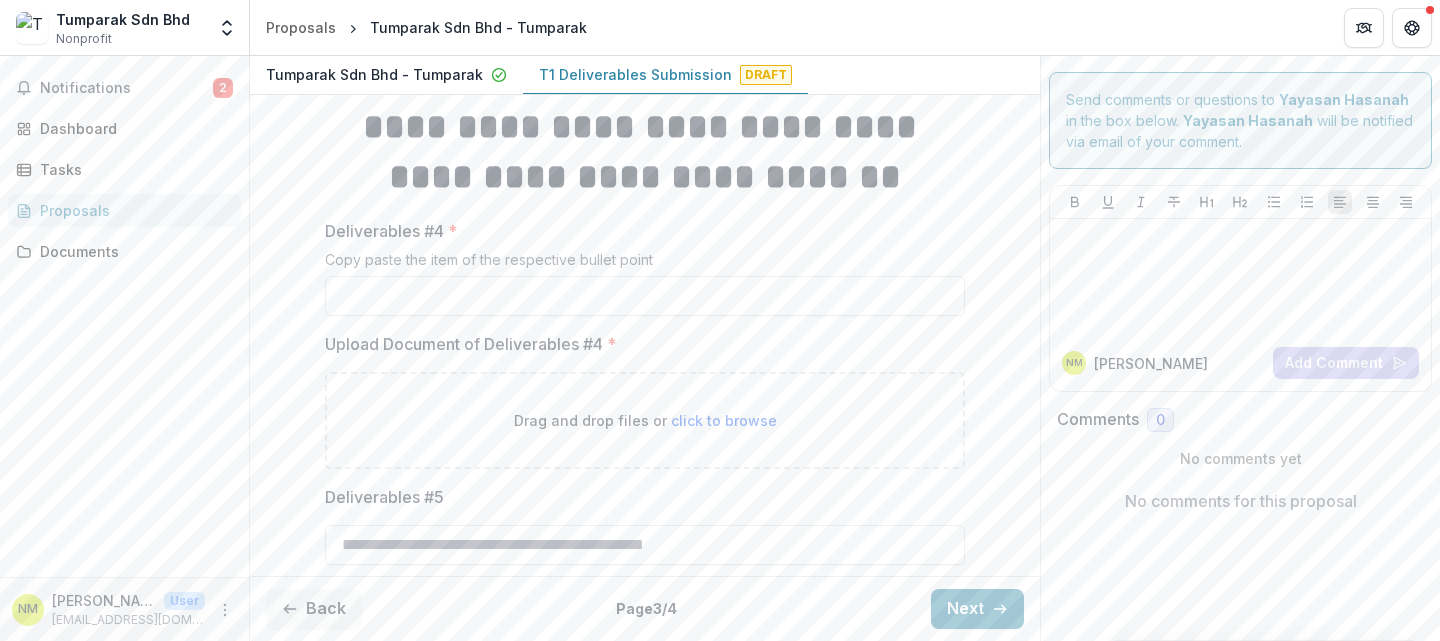 scroll, scrollTop: 510, scrollLeft: 0, axis: vertical 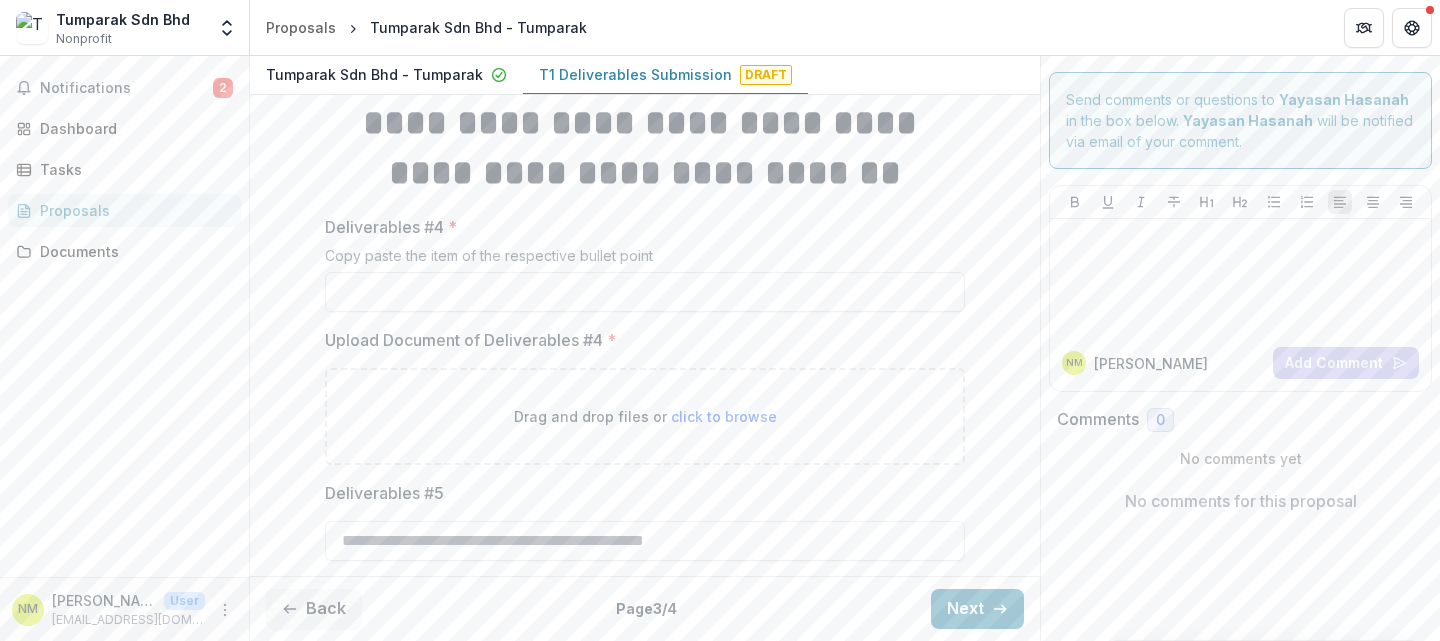 click on "click to browse" at bounding box center (724, 416) 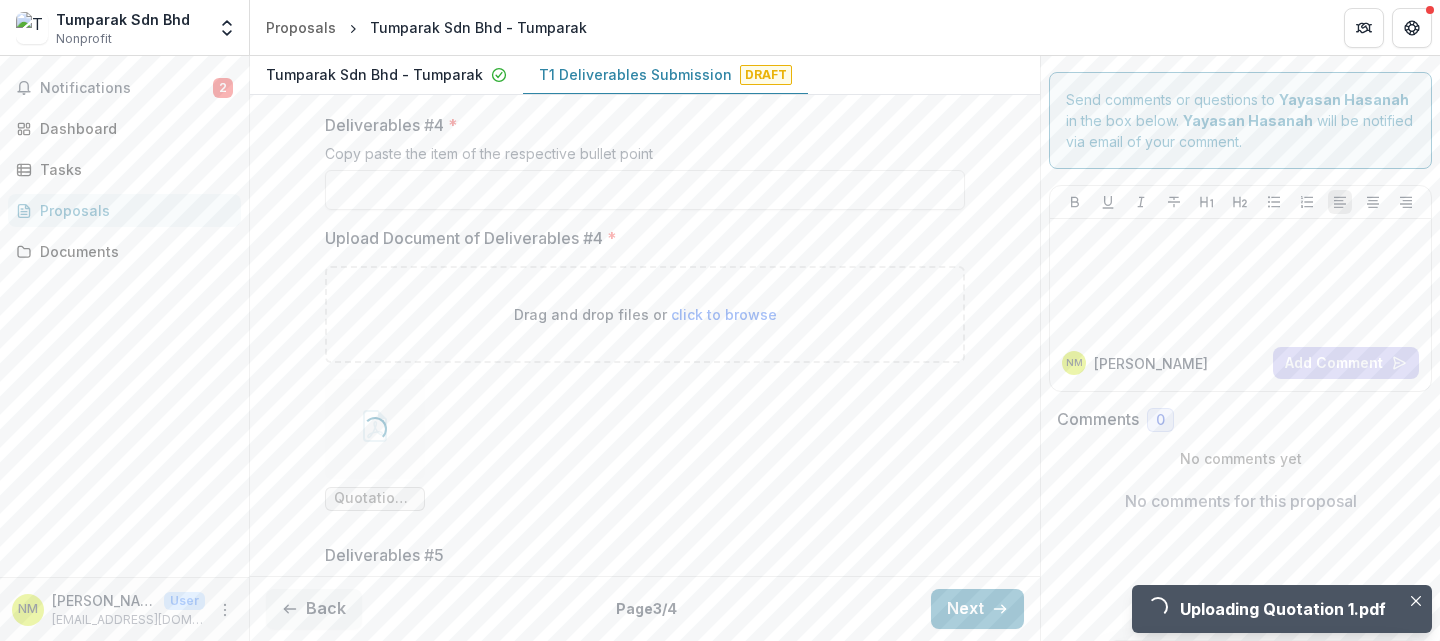 scroll, scrollTop: 613, scrollLeft: 0, axis: vertical 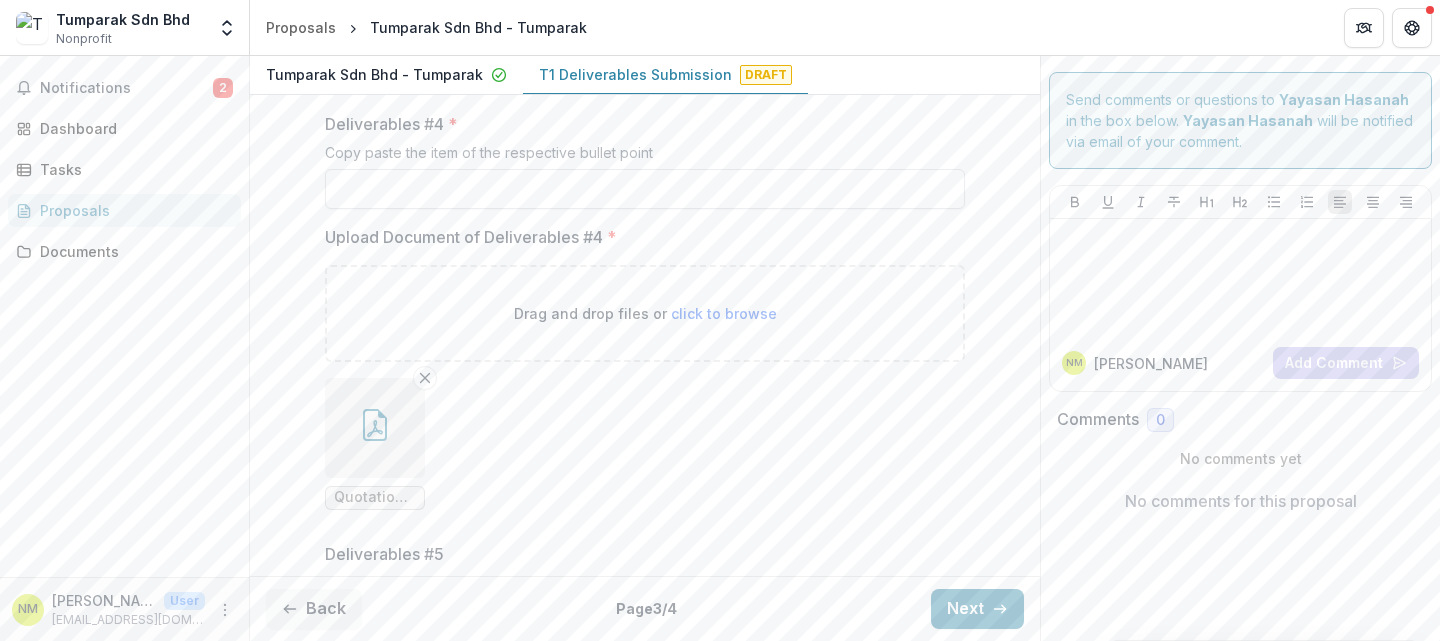 click on "Deliverables #4 *" at bounding box center [645, 189] 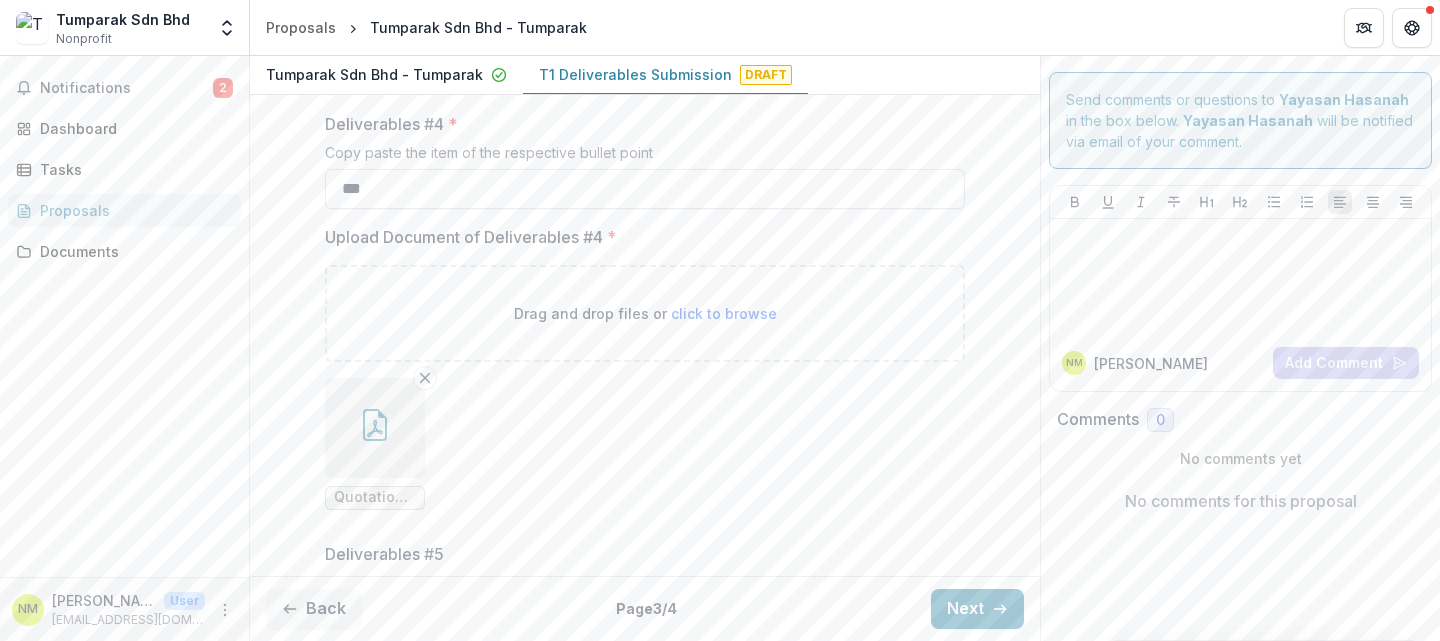 paste on "**********" 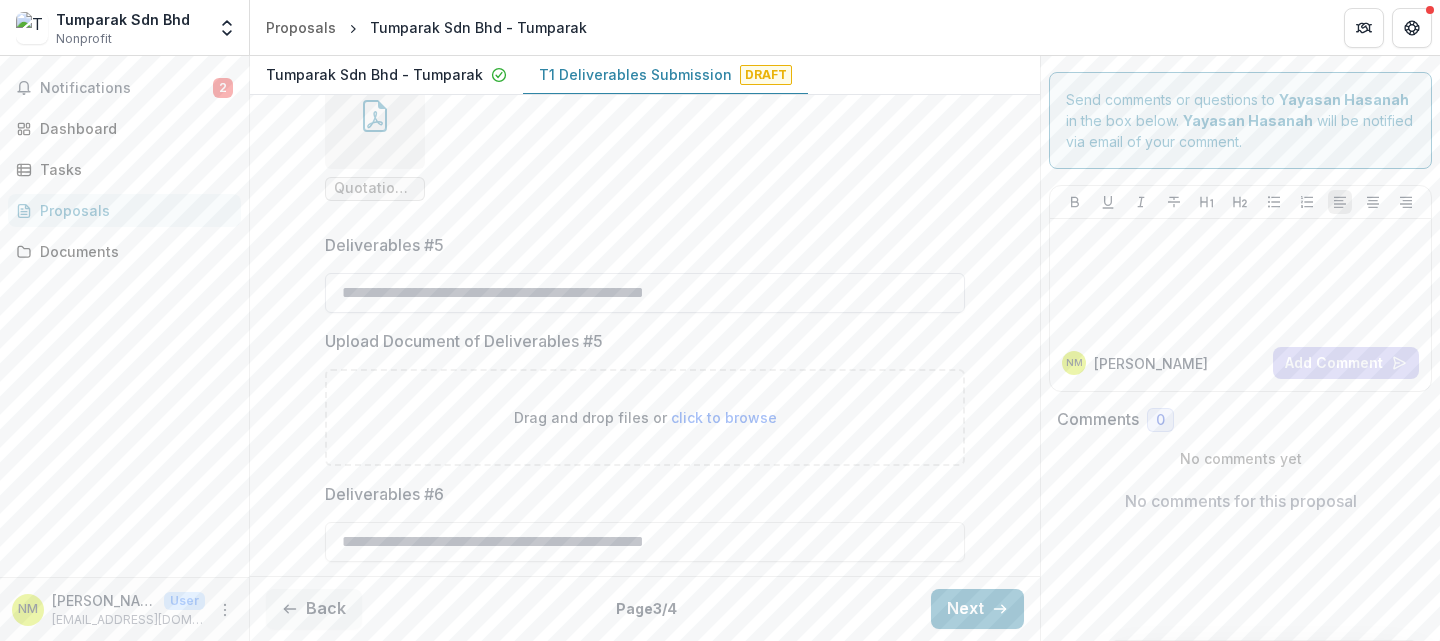 scroll, scrollTop: 923, scrollLeft: 0, axis: vertical 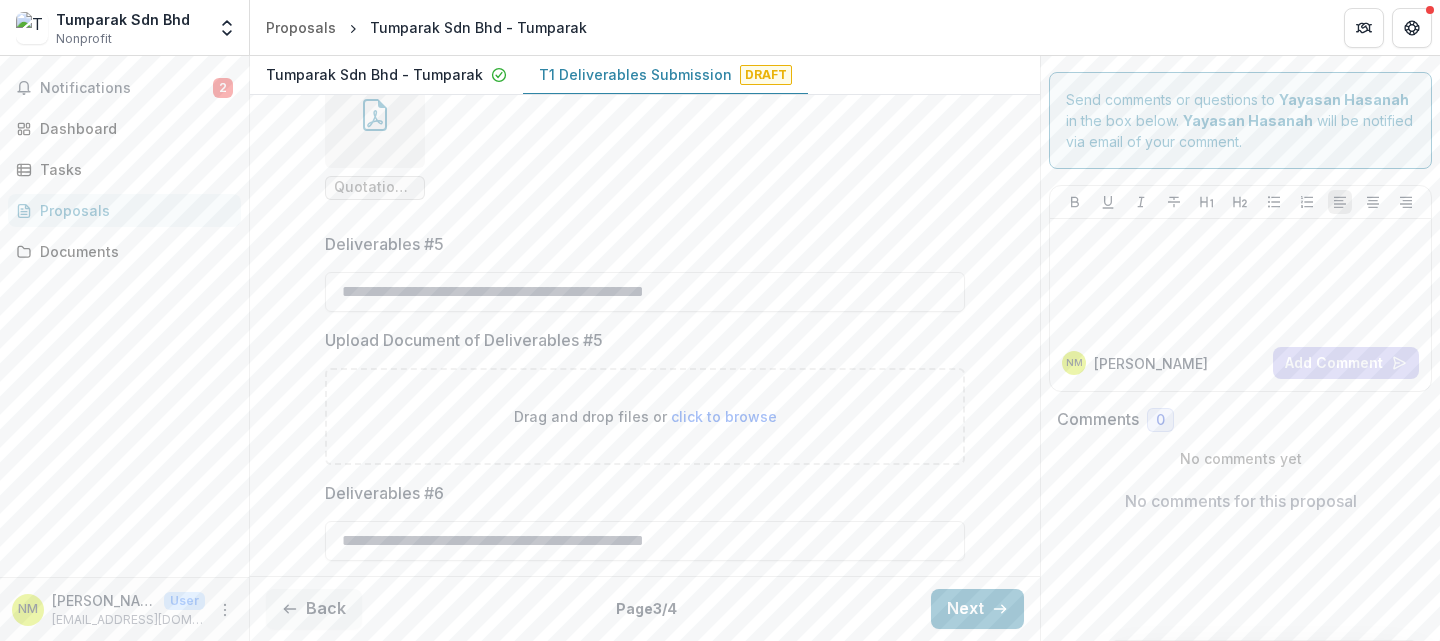 type on "**********" 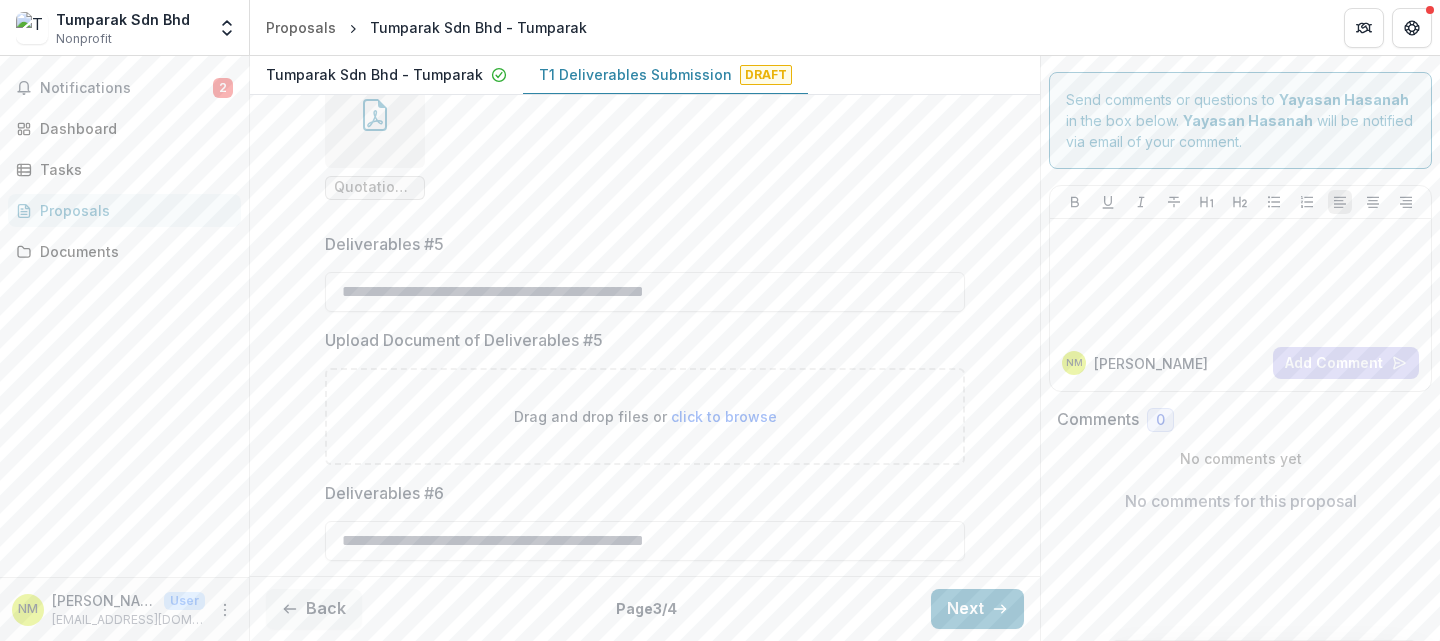 type on "**********" 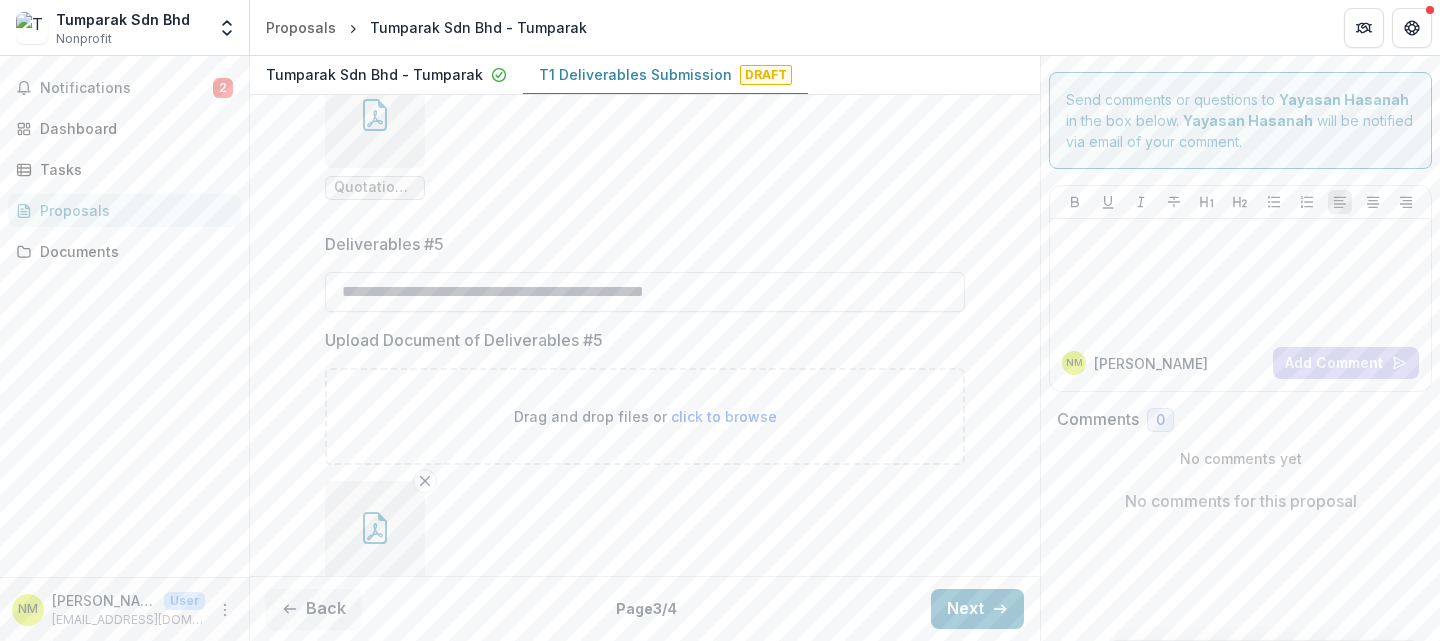 click on "Deliverables #5" at bounding box center (645, 292) 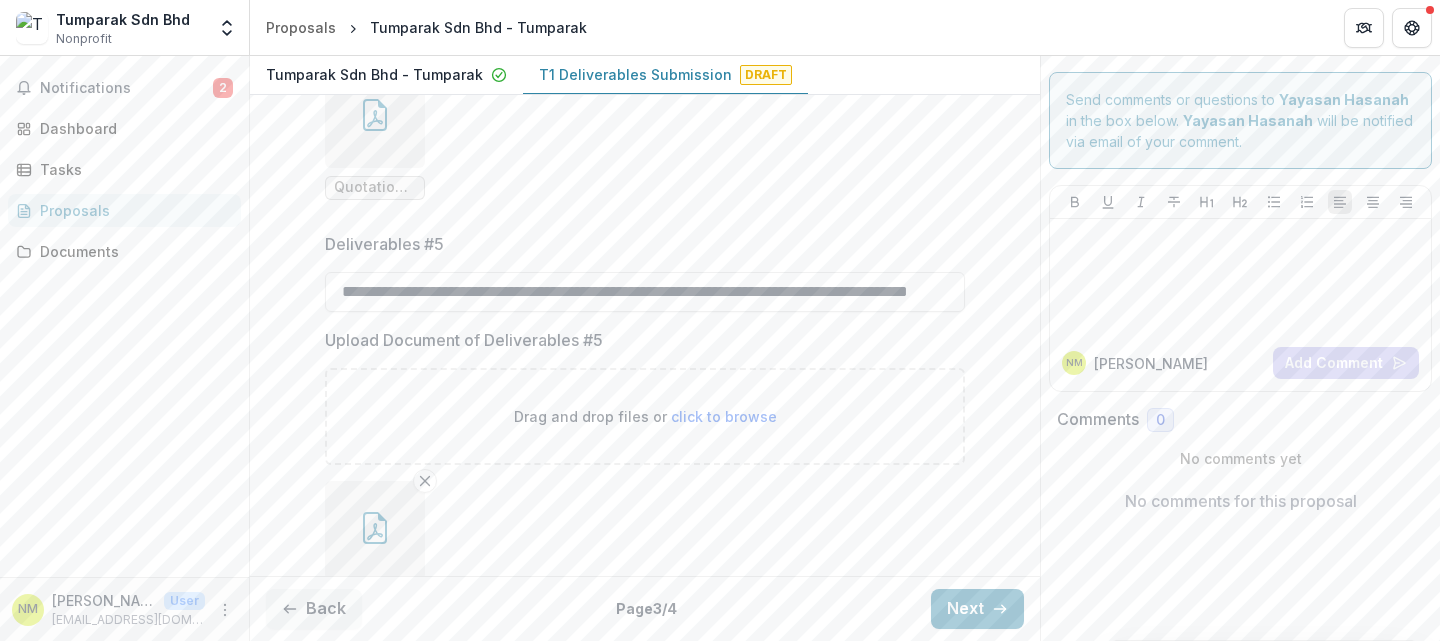 scroll, scrollTop: 0, scrollLeft: 127, axis: horizontal 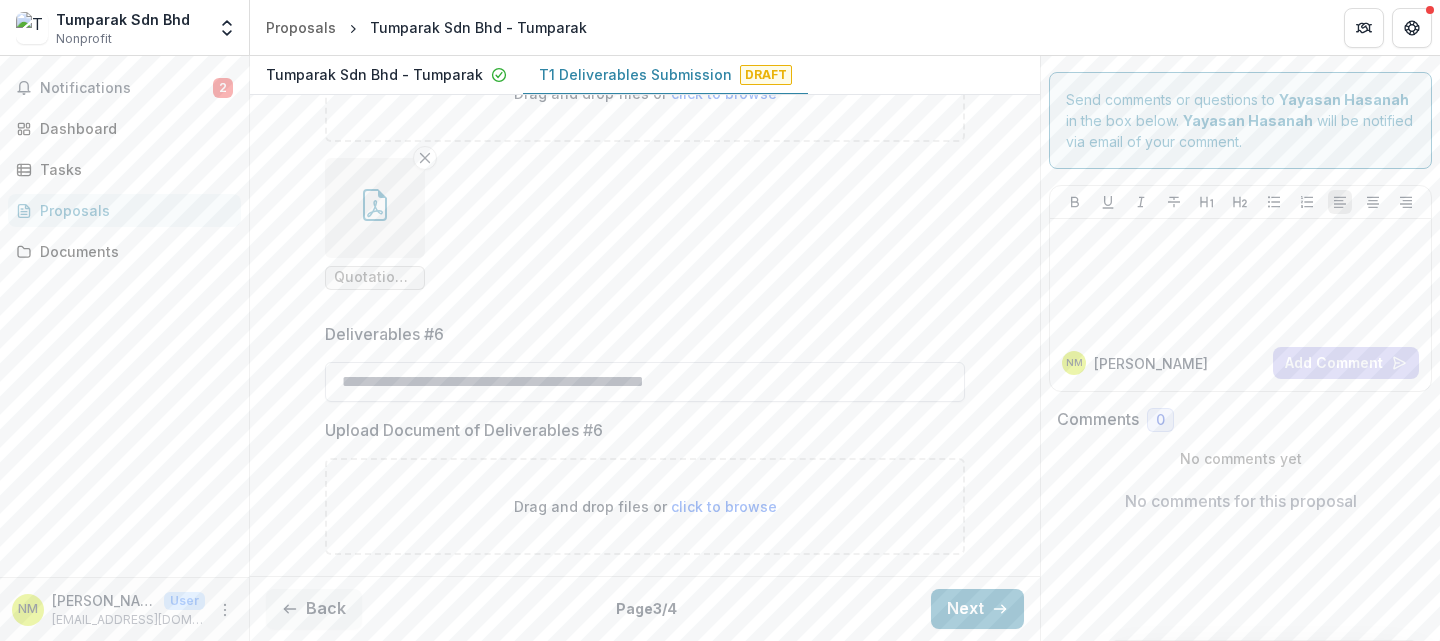 type on "**********" 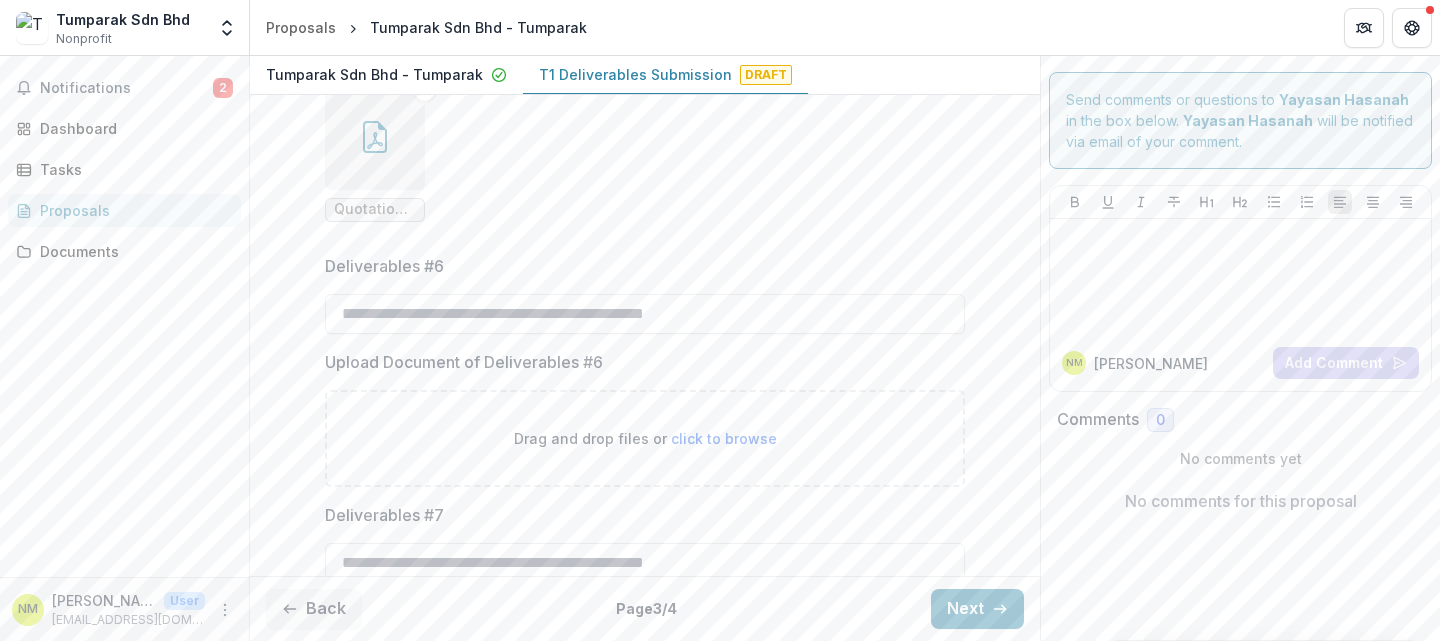 scroll, scrollTop: 1315, scrollLeft: 0, axis: vertical 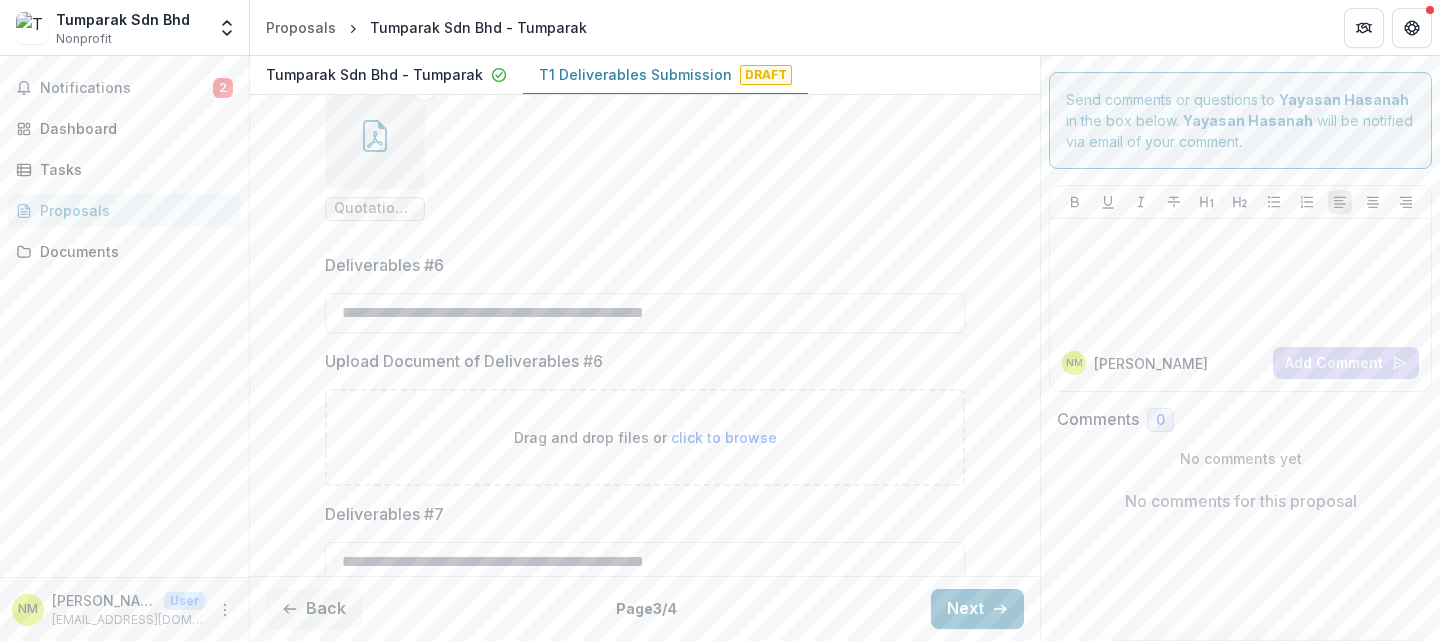 click on "click to browse" at bounding box center (724, 437) 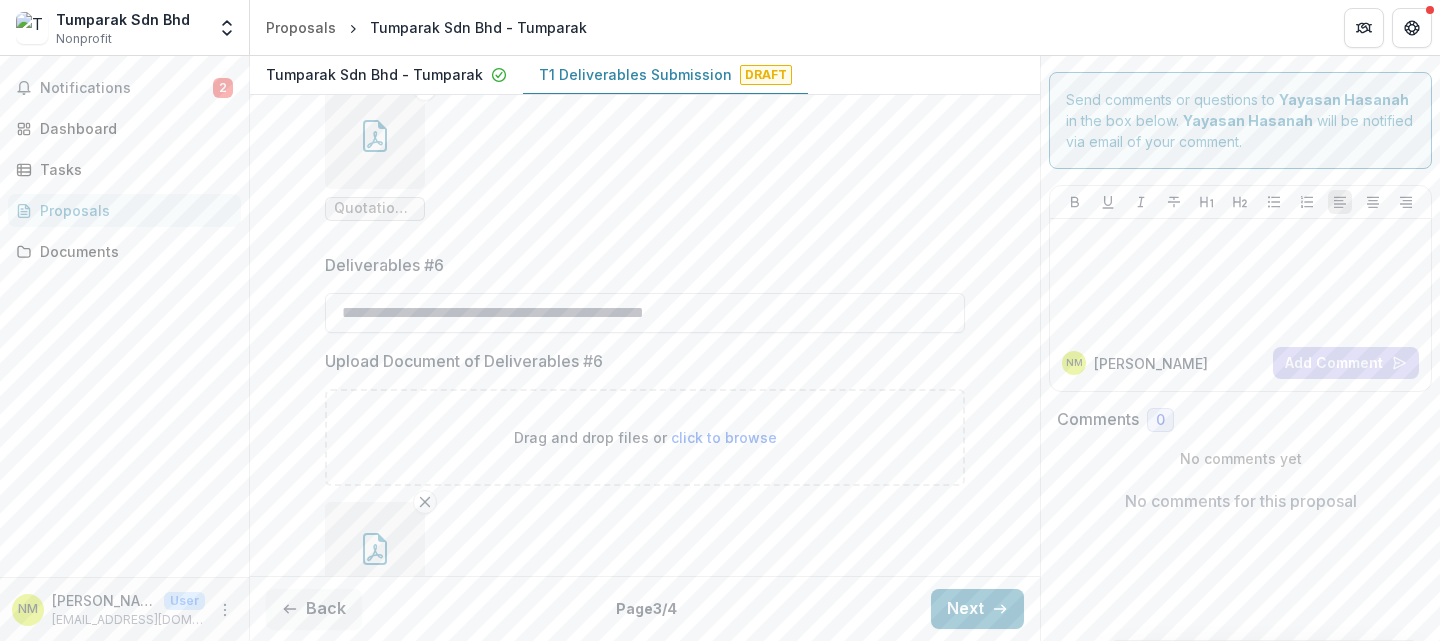 click on "Deliverables #6" at bounding box center [645, 313] 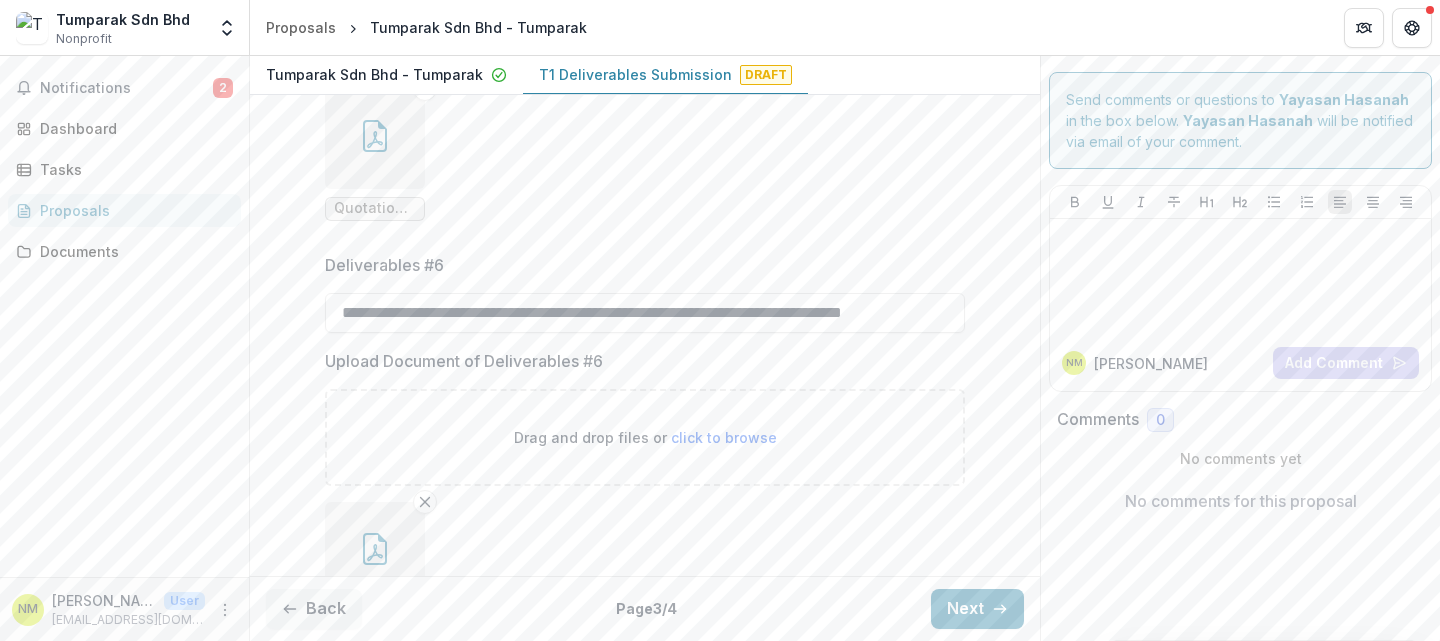 scroll, scrollTop: 0, scrollLeft: 69, axis: horizontal 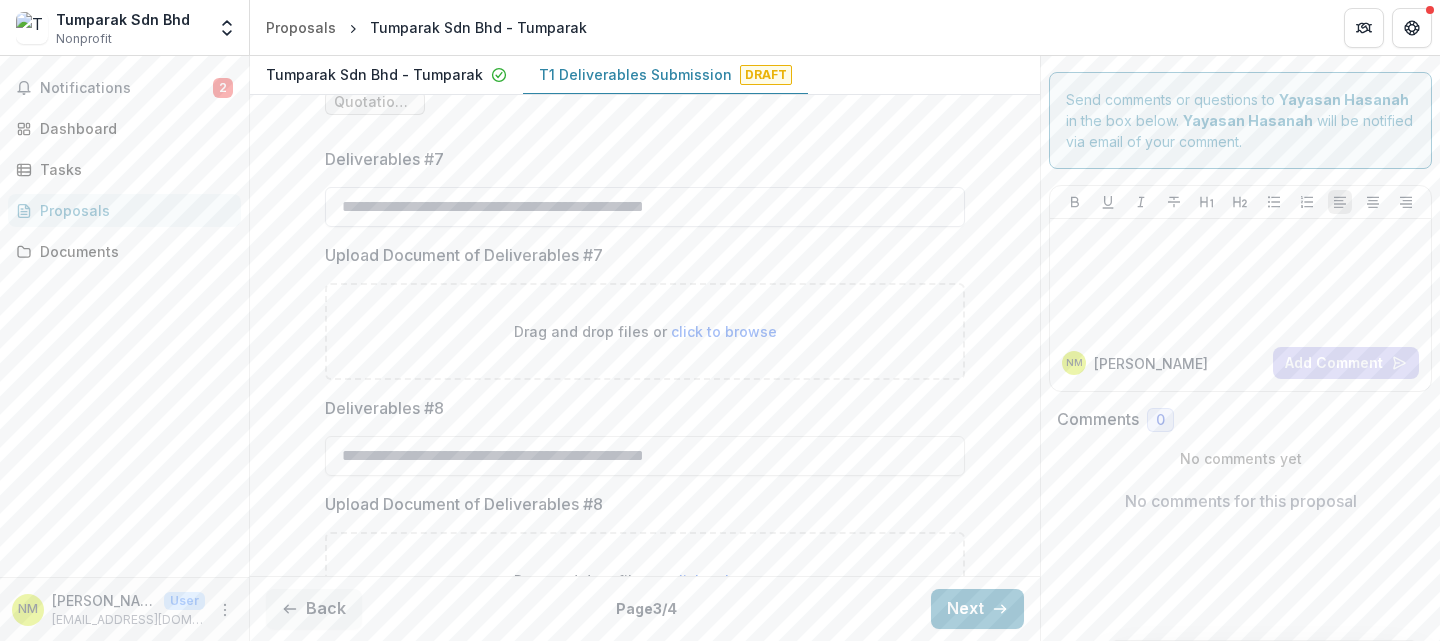 type on "**********" 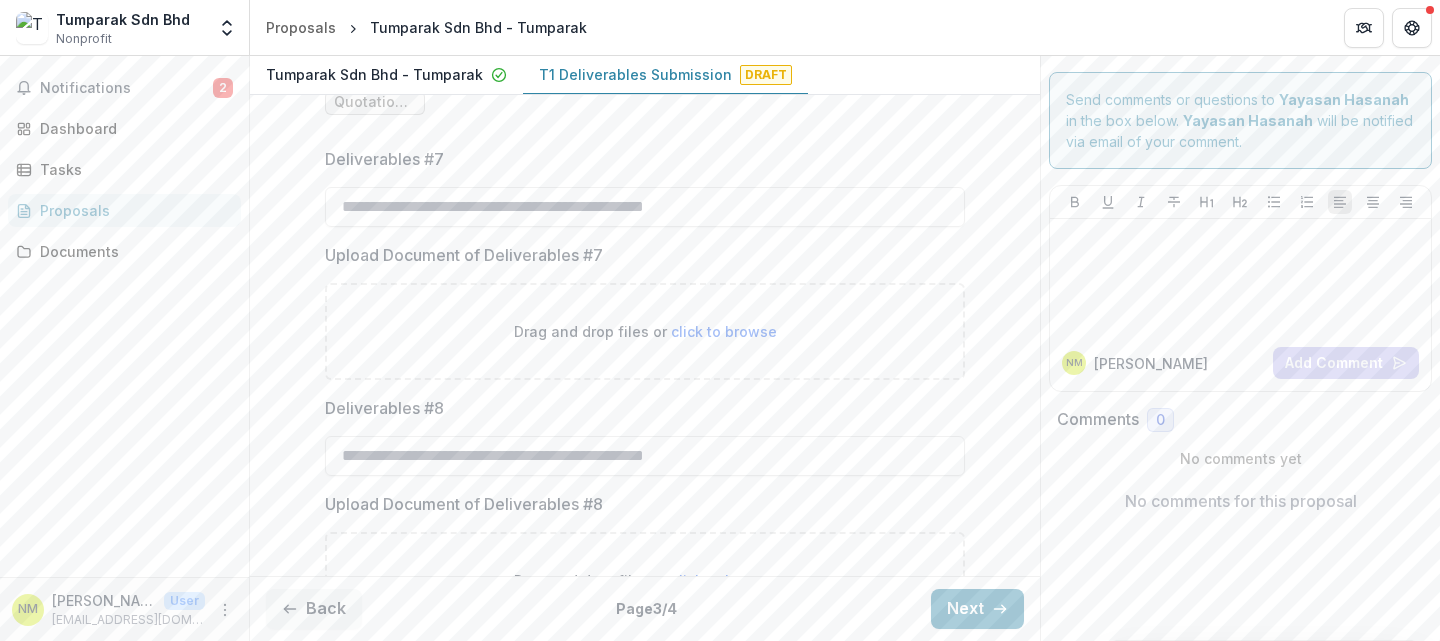 click on "click to browse" at bounding box center (724, 331) 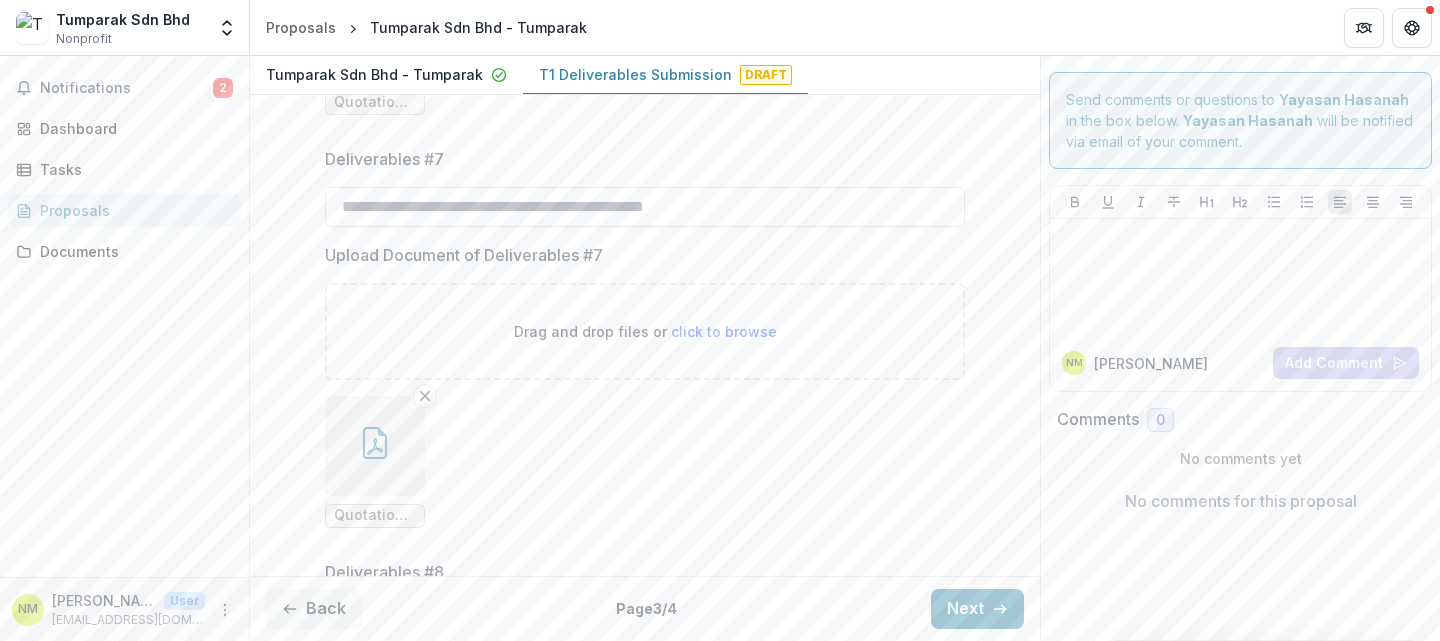click on "Deliverables #7" at bounding box center [645, 207] 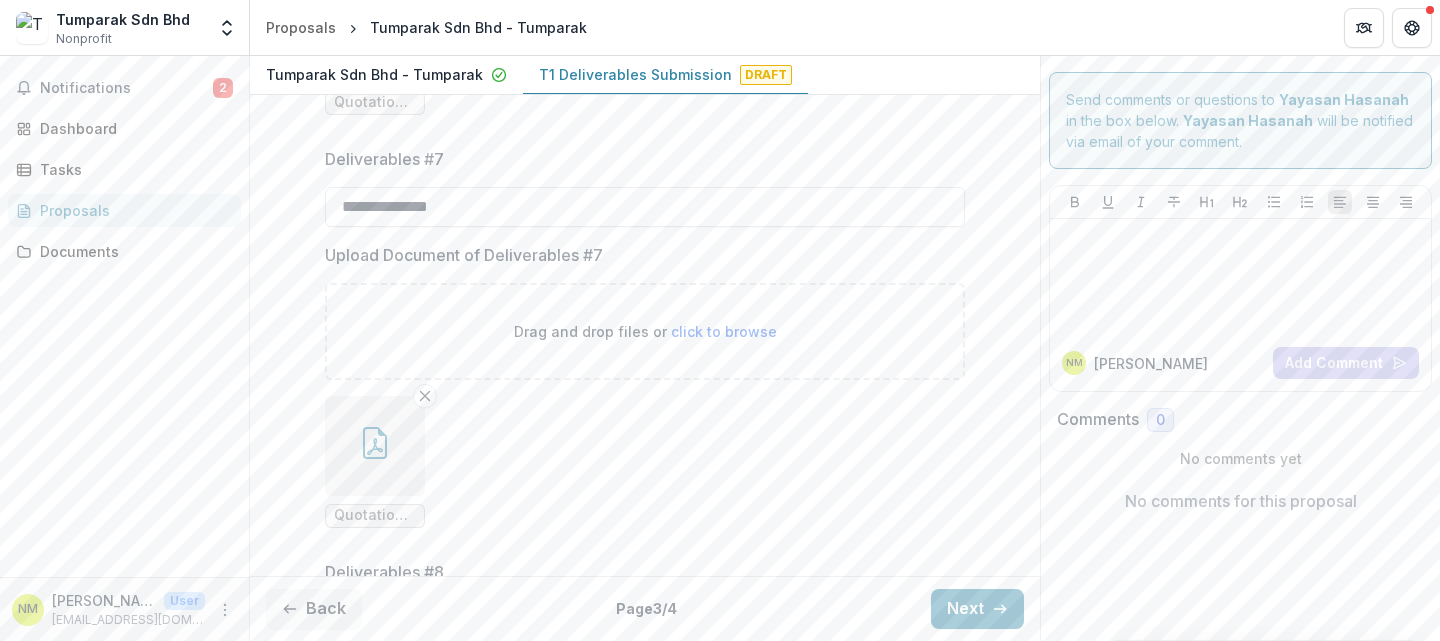 click on "**********" at bounding box center [645, 207] 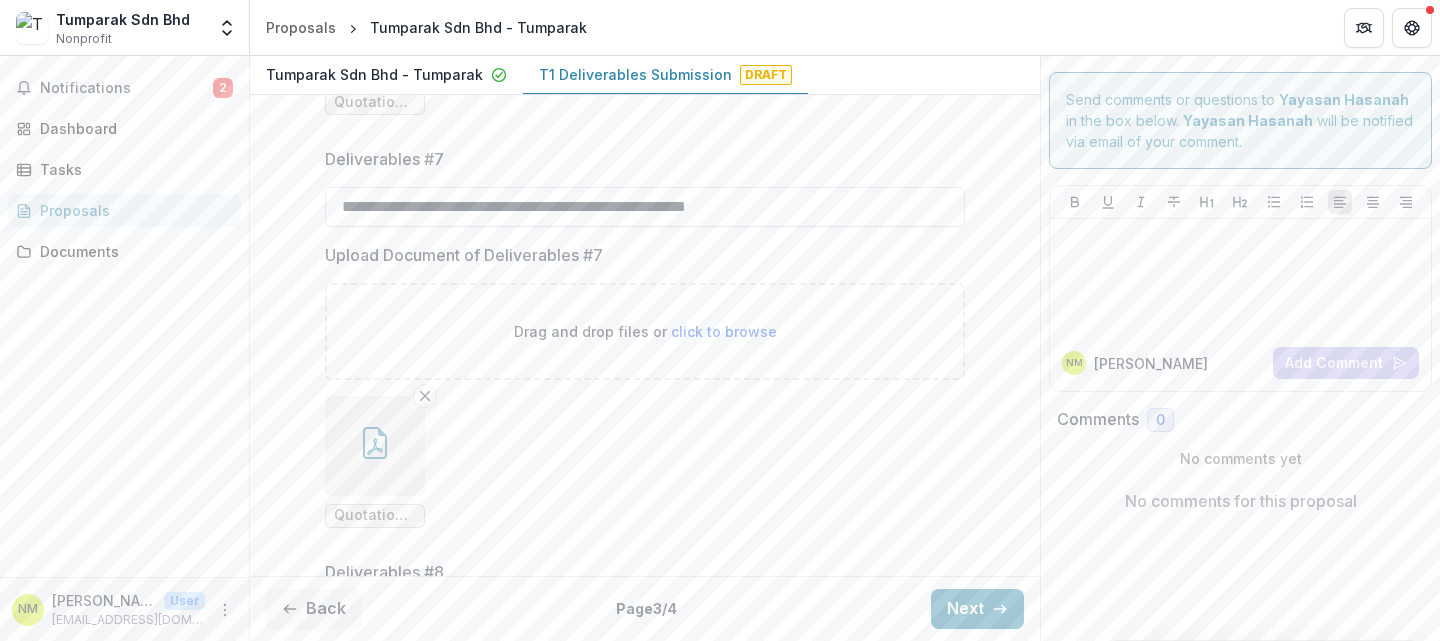 click on "**********" at bounding box center (645, 207) 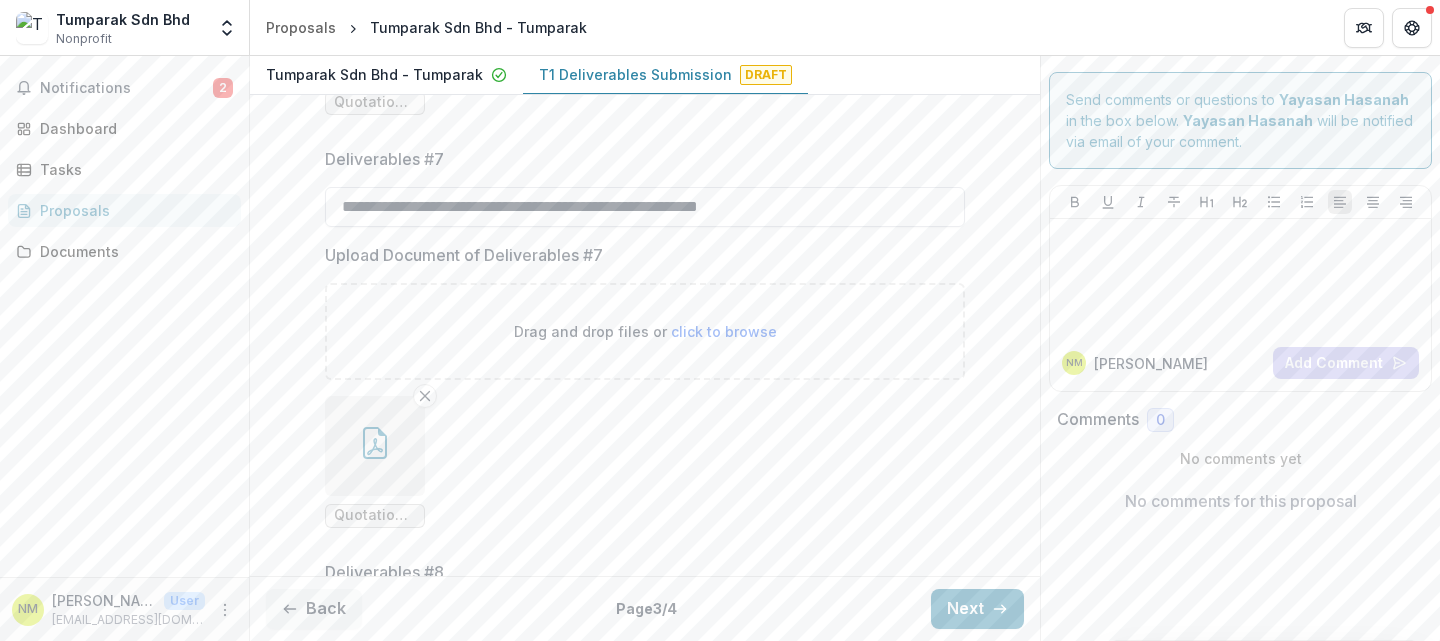 click on "**********" at bounding box center (645, 207) 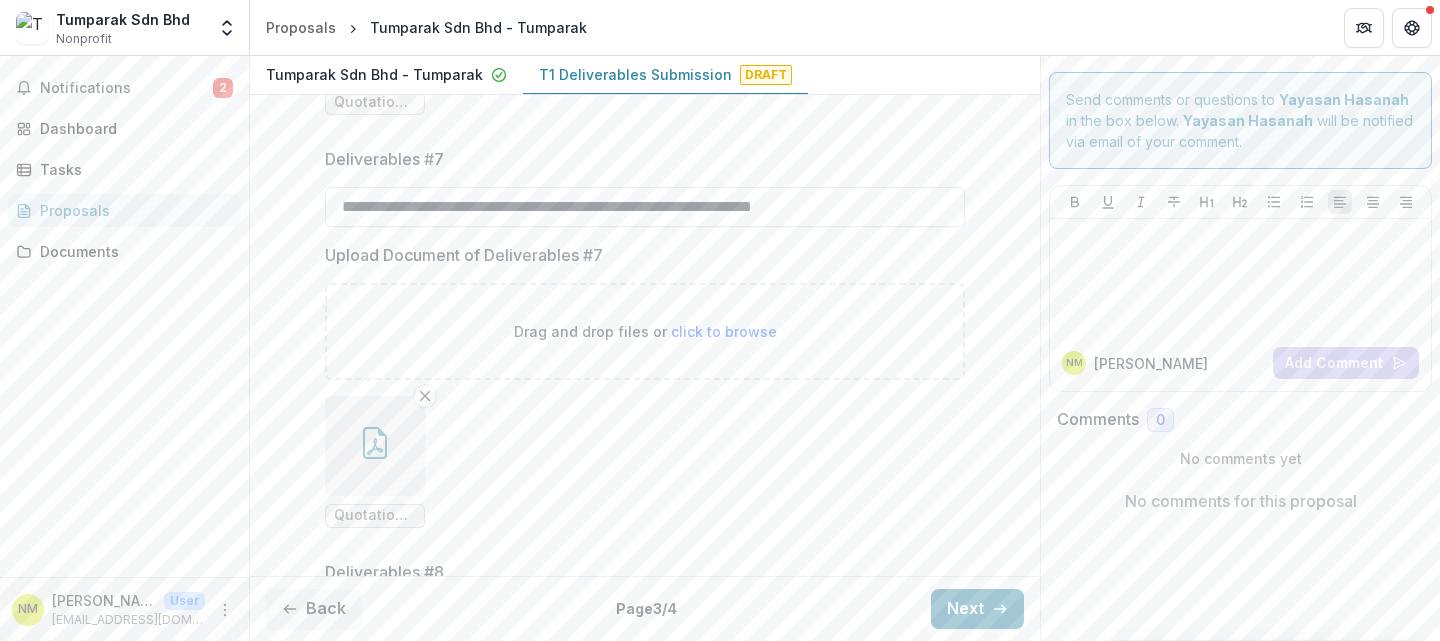 click on "**********" at bounding box center [645, 207] 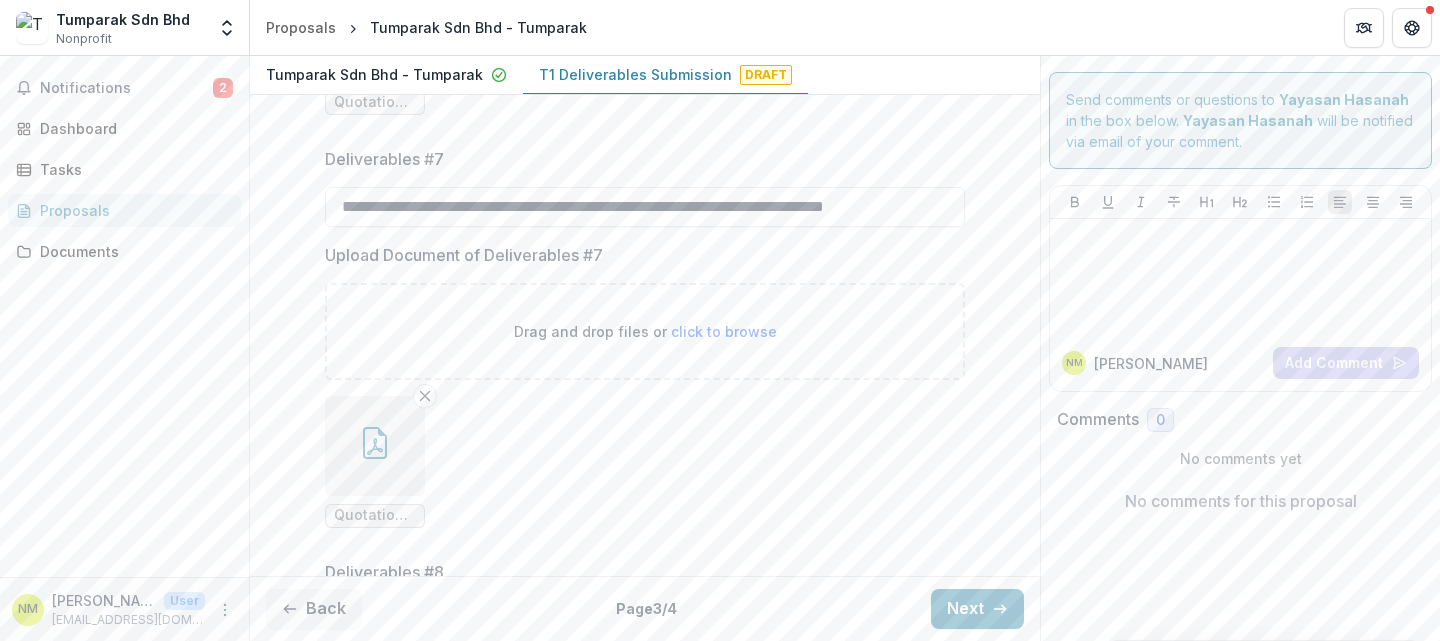 scroll, scrollTop: 0, scrollLeft: 18, axis: horizontal 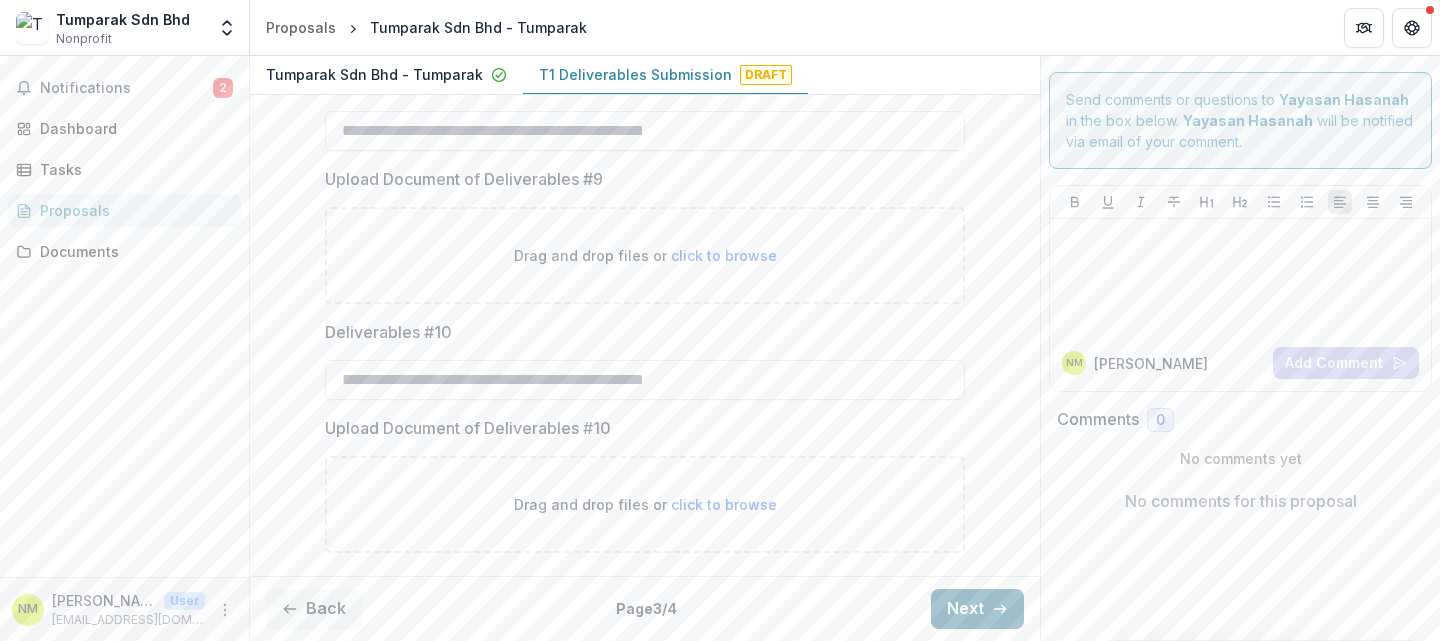 type on "**********" 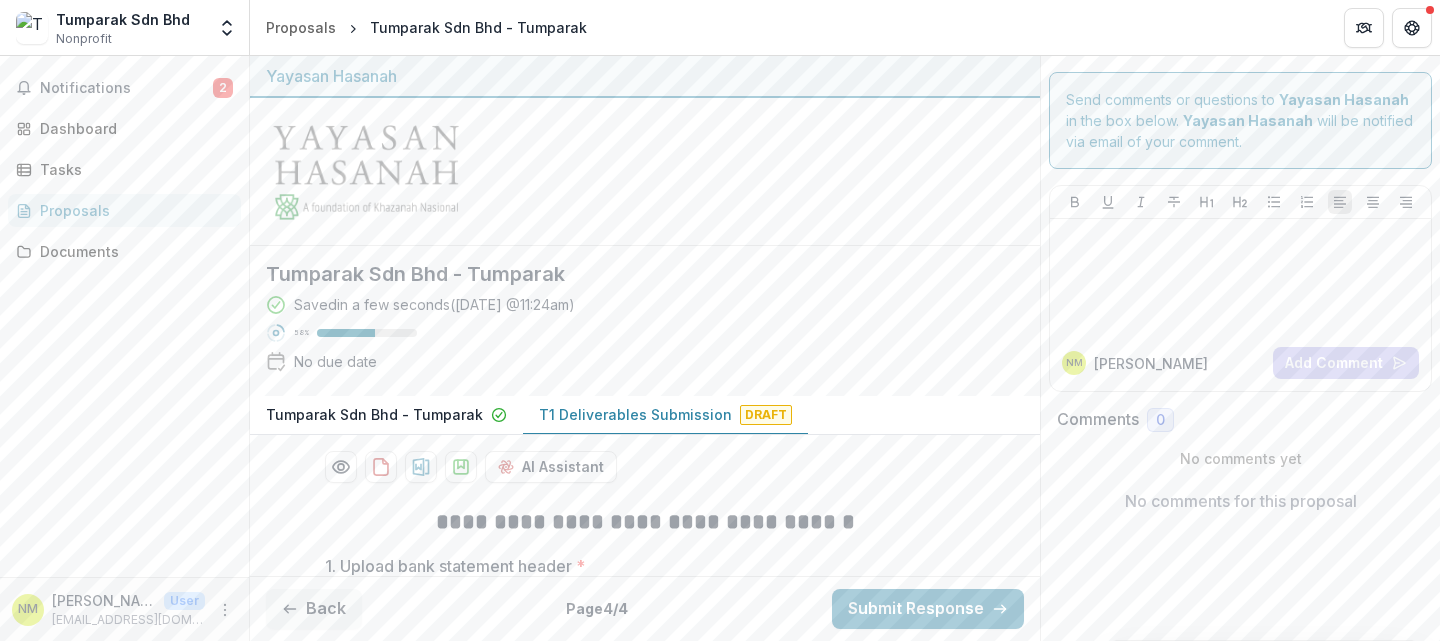 scroll, scrollTop: 321, scrollLeft: 0, axis: vertical 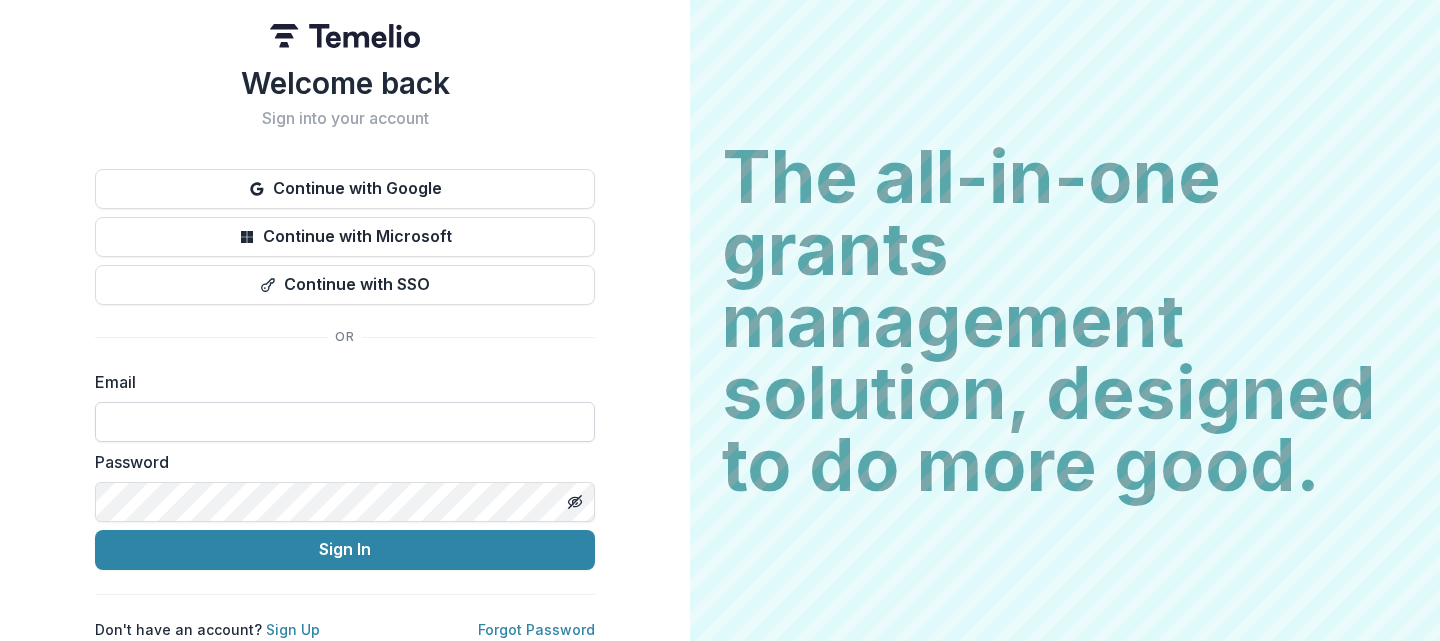 click at bounding box center [345, 422] 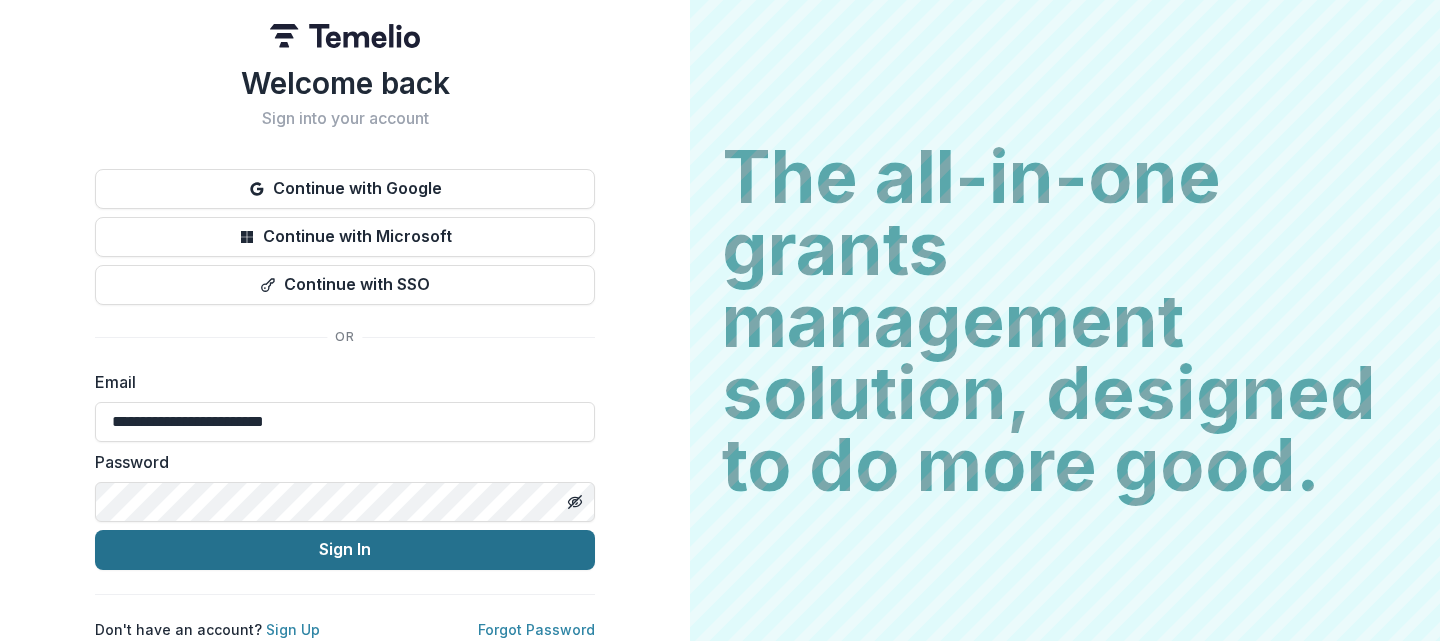 click on "Sign In" at bounding box center [345, 550] 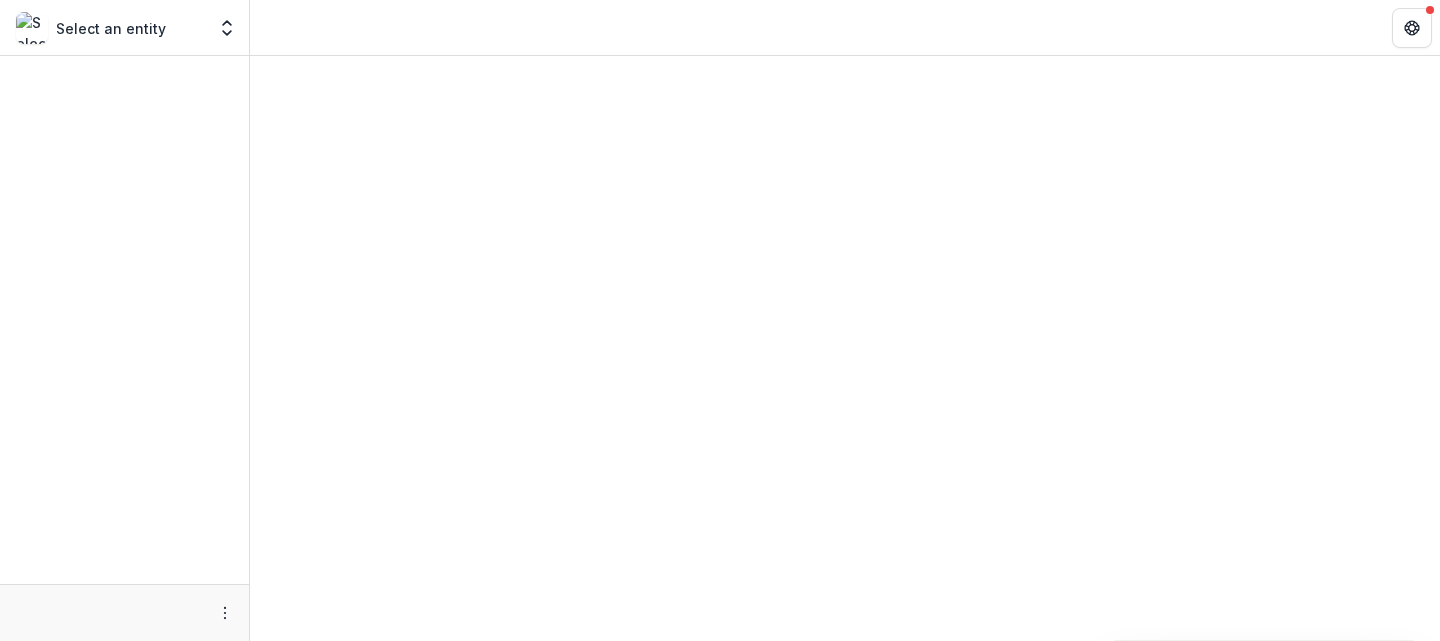 scroll, scrollTop: 0, scrollLeft: 0, axis: both 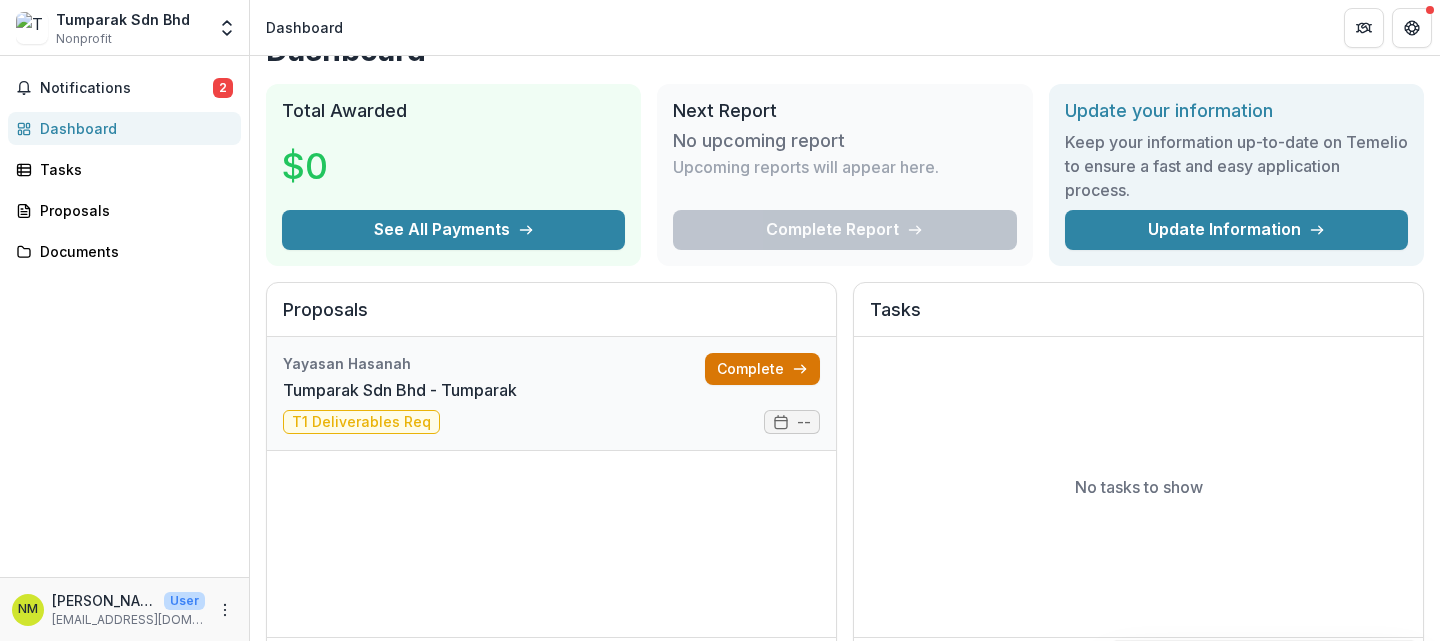 click on "Complete" at bounding box center [762, 369] 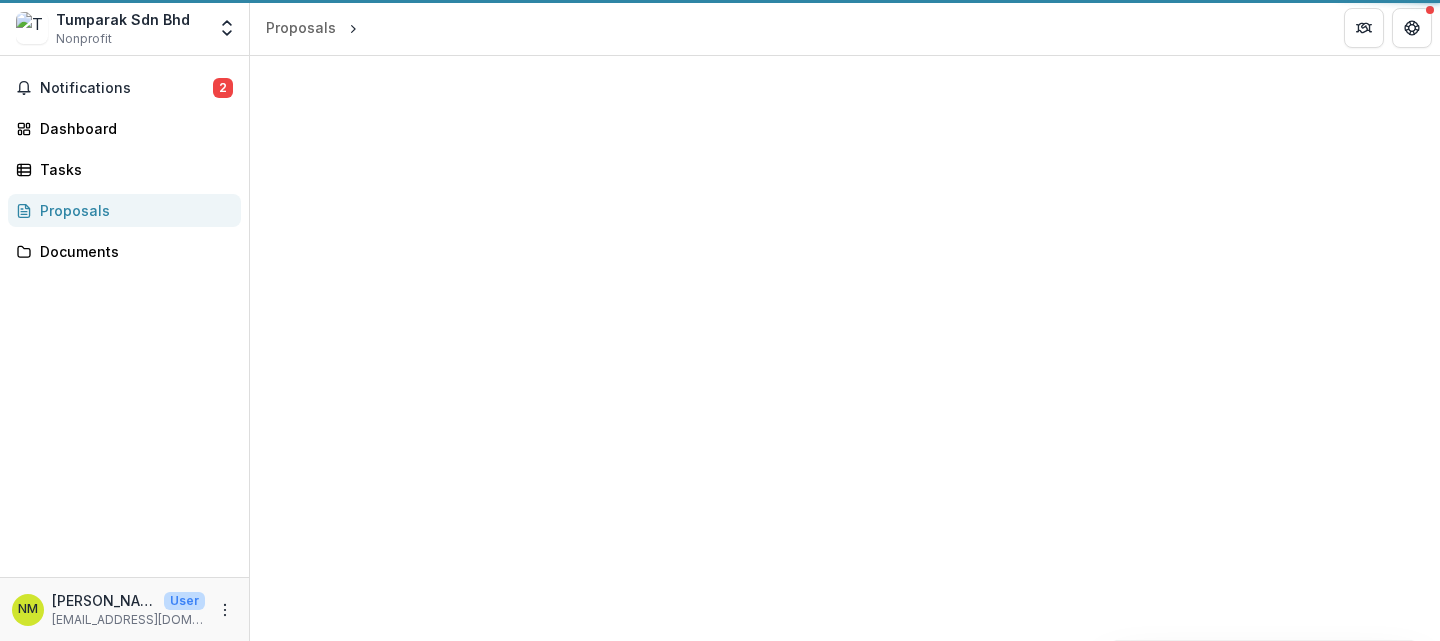 scroll, scrollTop: 0, scrollLeft: 0, axis: both 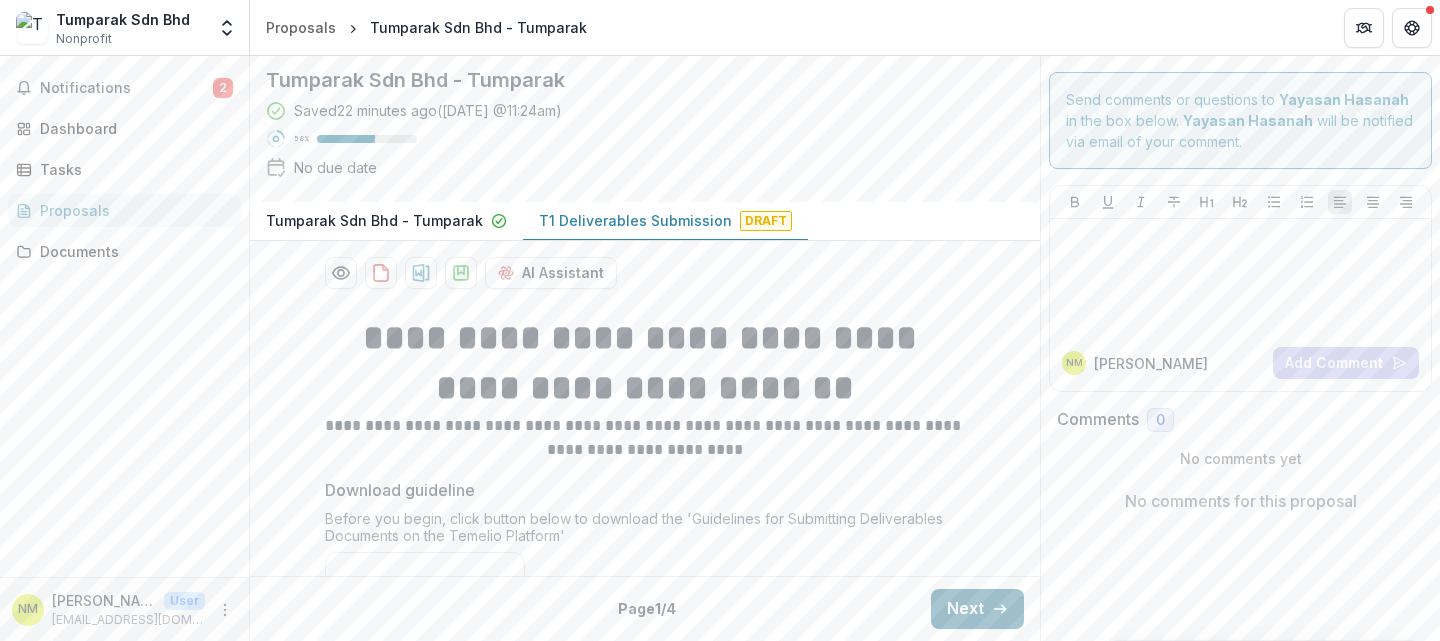 click on "Next" at bounding box center [977, 609] 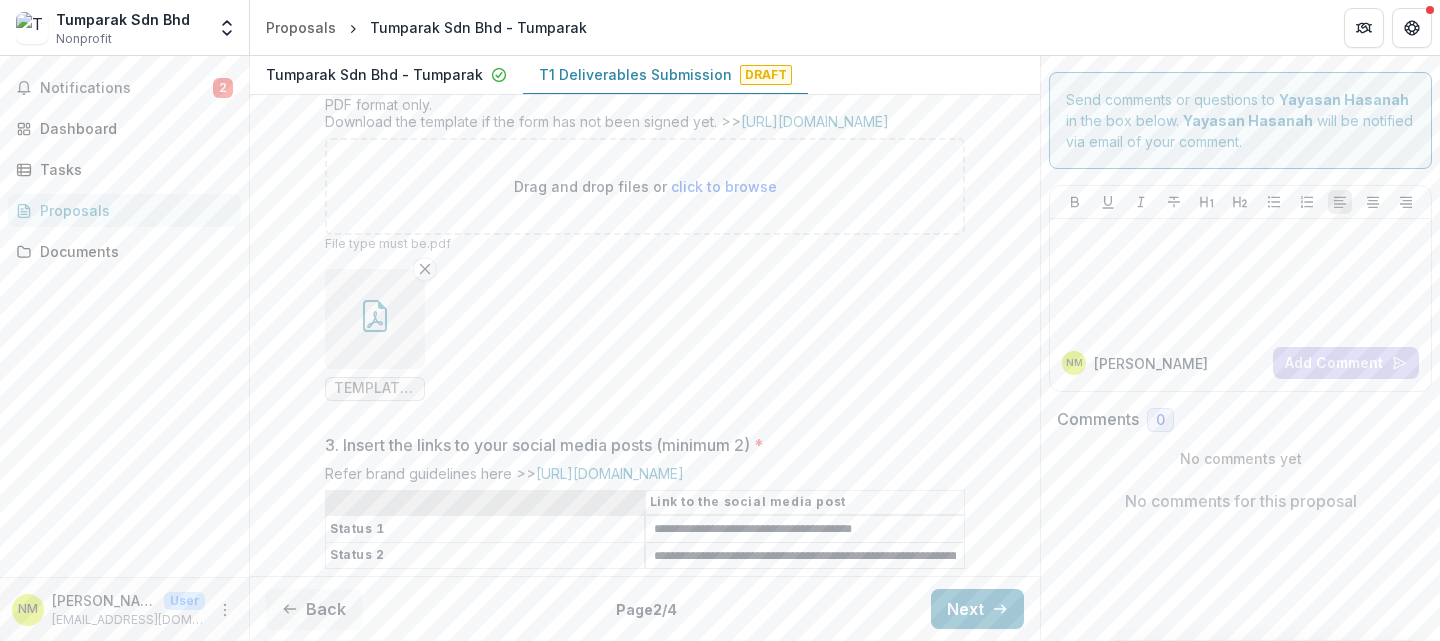 scroll, scrollTop: 1003, scrollLeft: 0, axis: vertical 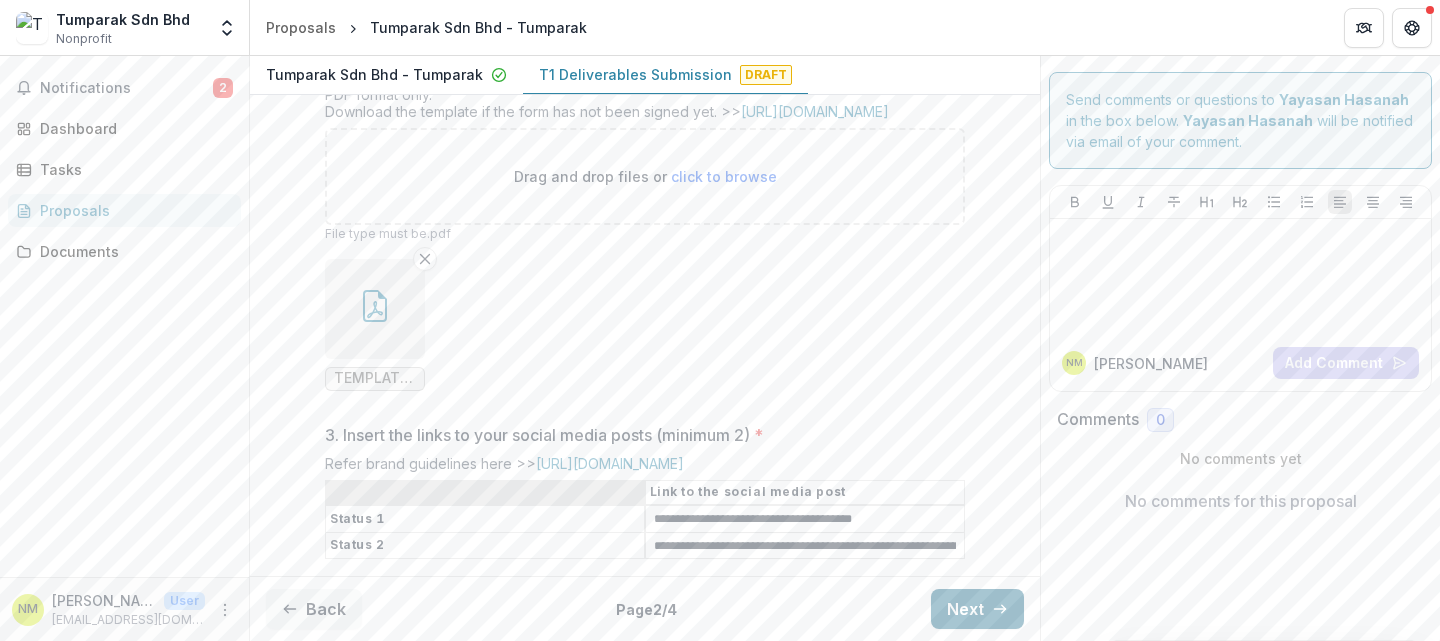 click on "Next" at bounding box center (977, 609) 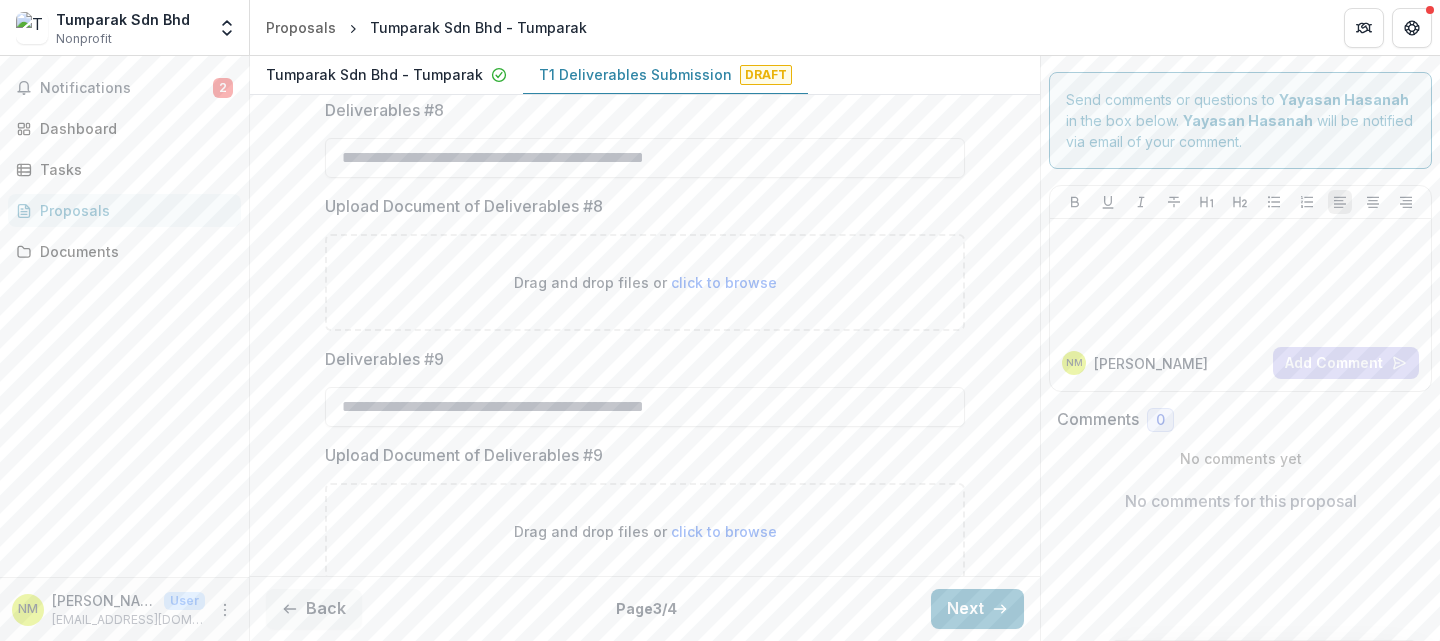 scroll, scrollTop: 2572, scrollLeft: 0, axis: vertical 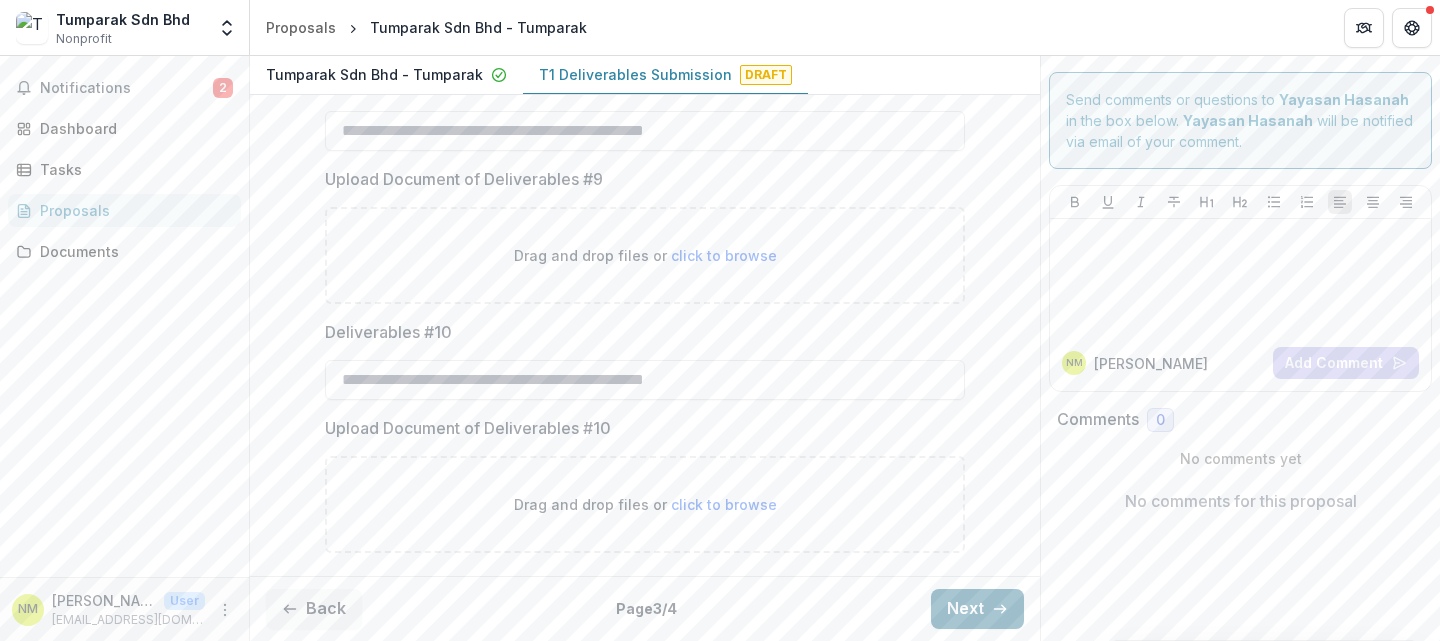 click on "Next" at bounding box center (977, 609) 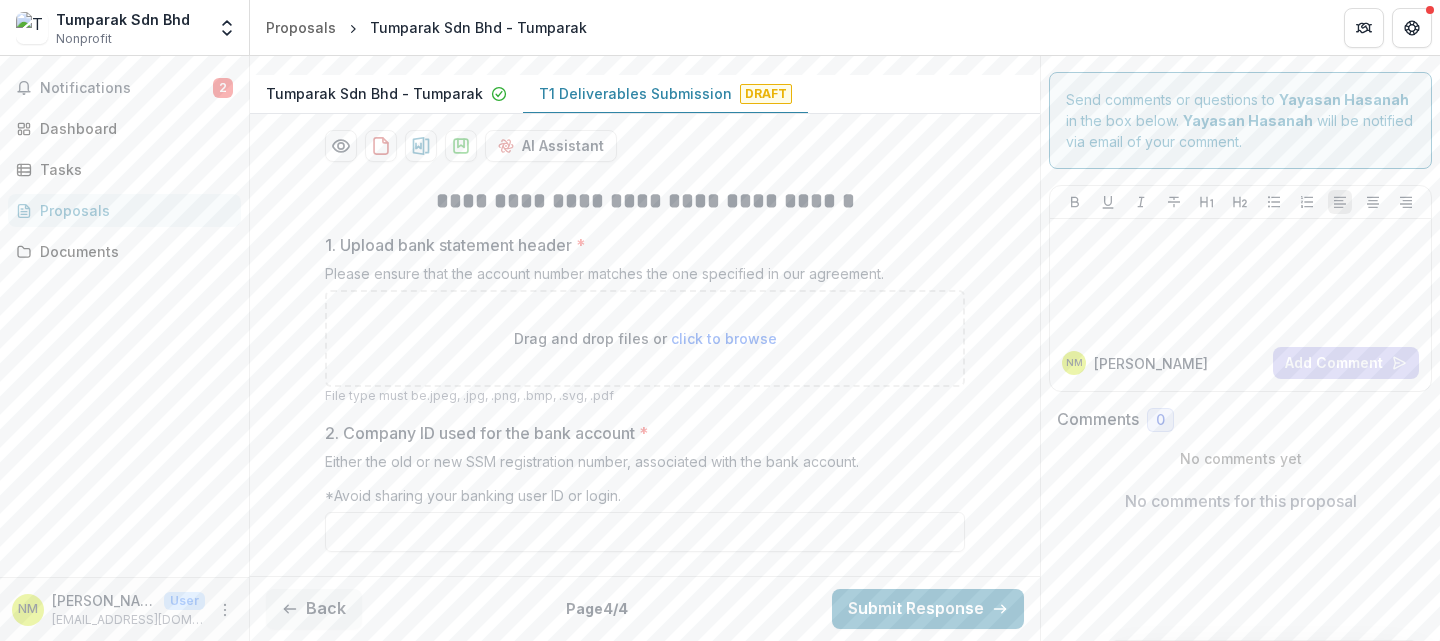 click on "click to browse" at bounding box center (724, 338) 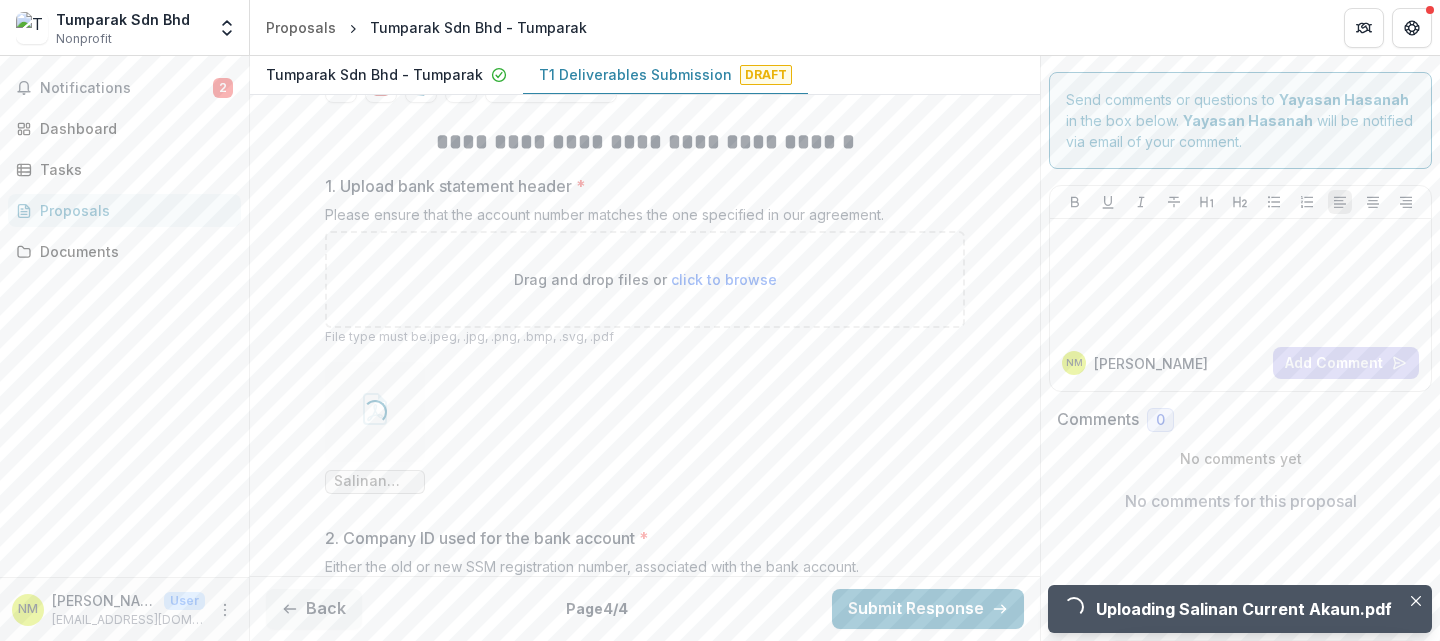 scroll, scrollTop: 485, scrollLeft: 0, axis: vertical 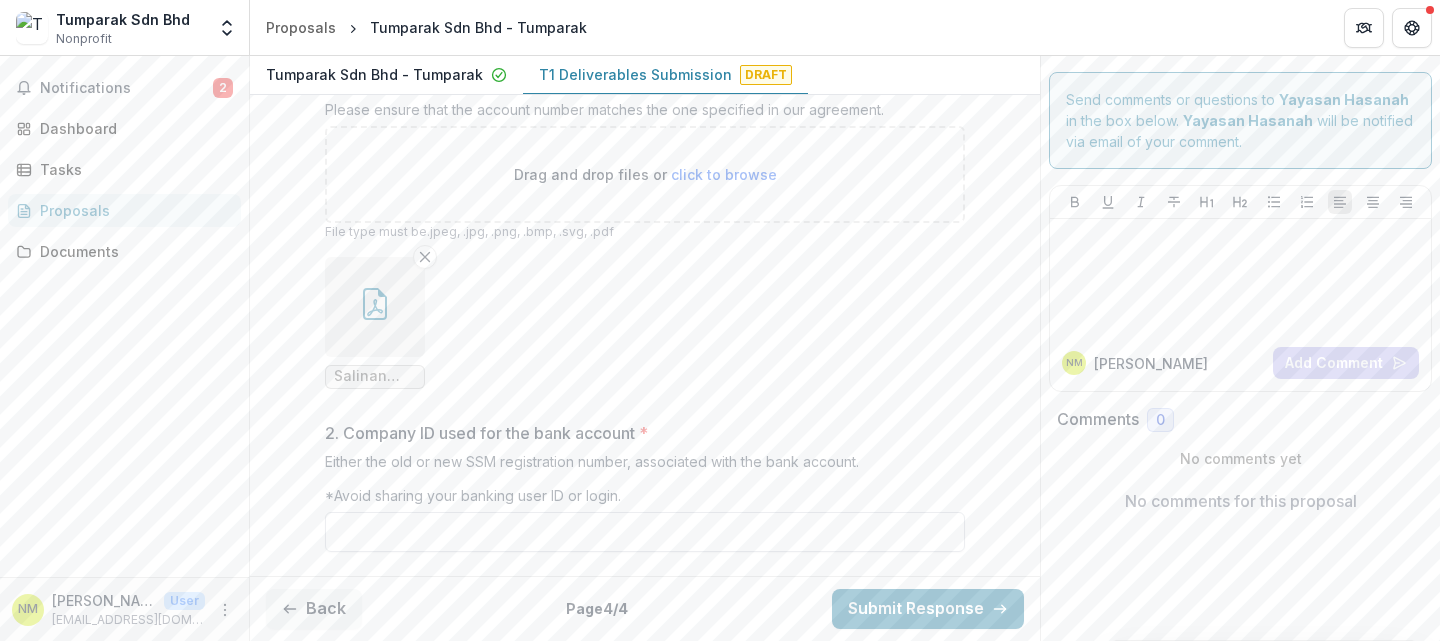 click on "2. Company ID used for the bank account *" at bounding box center (645, 532) 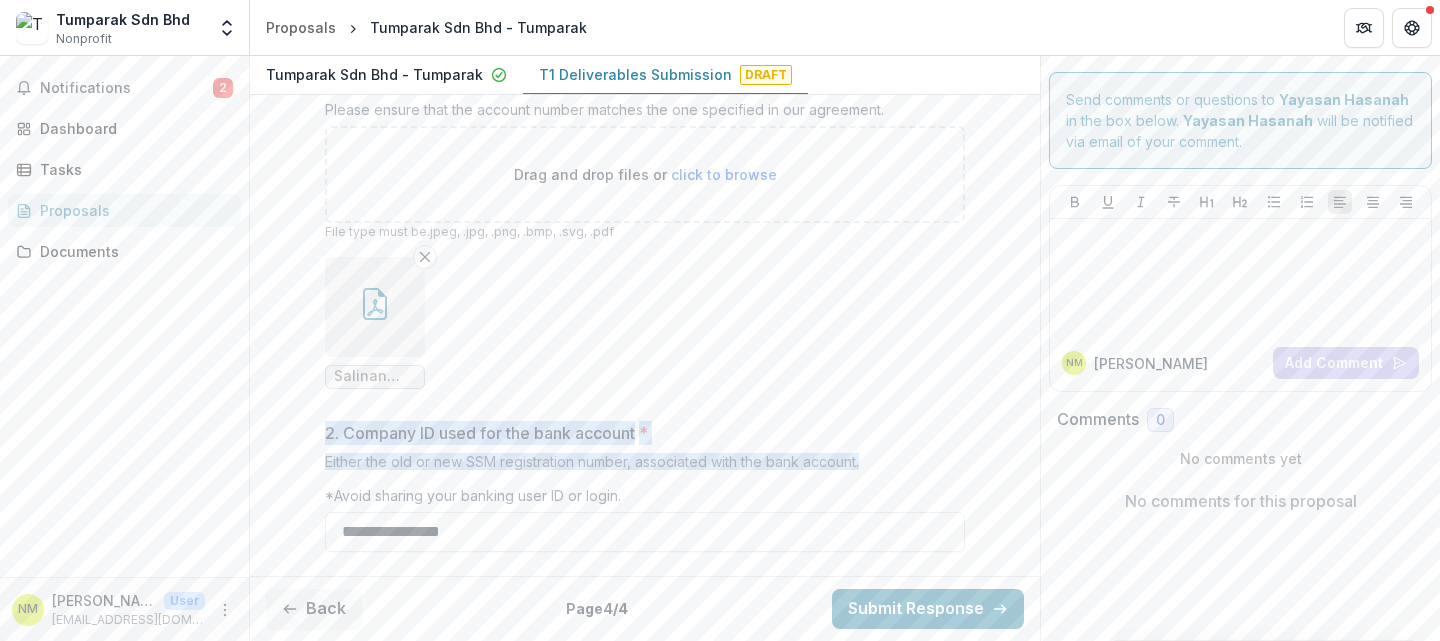 drag, startPoint x: 872, startPoint y: 460, endPoint x: 294, endPoint y: 427, distance: 578.9413 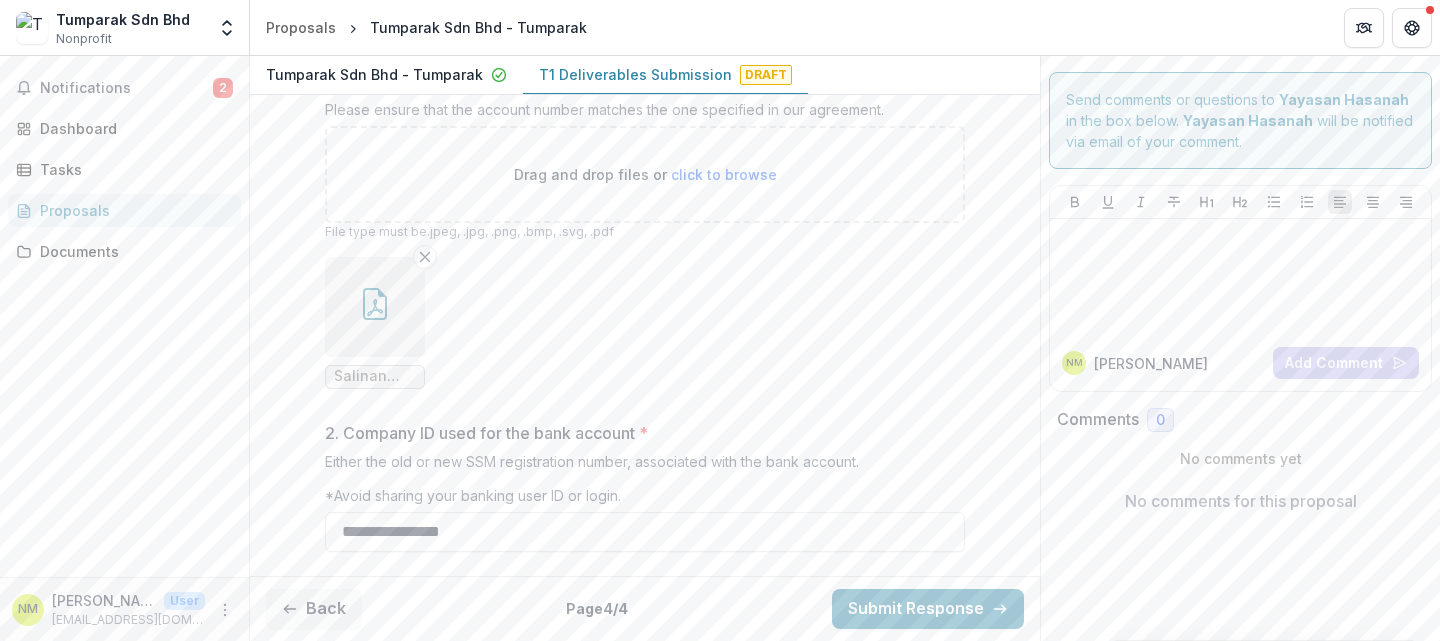 click on "Salinan Current Akaun.pdf" at bounding box center (645, 323) 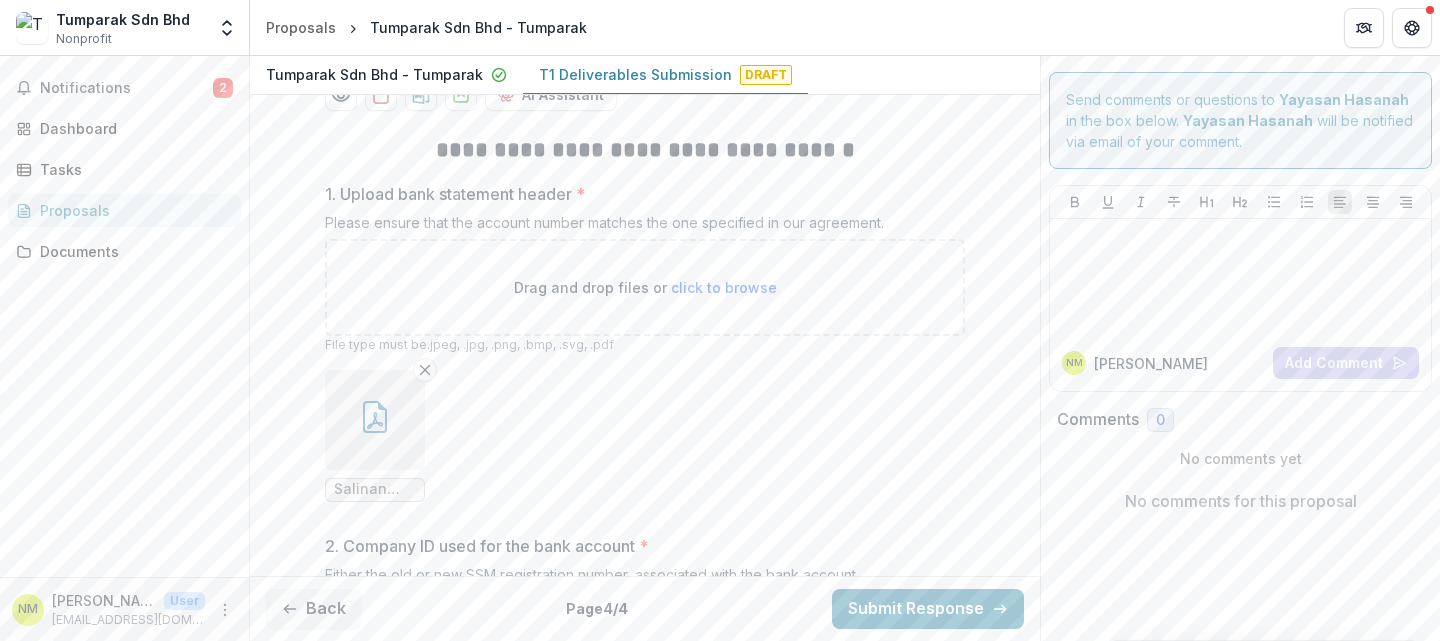 scroll, scrollTop: 485, scrollLeft: 0, axis: vertical 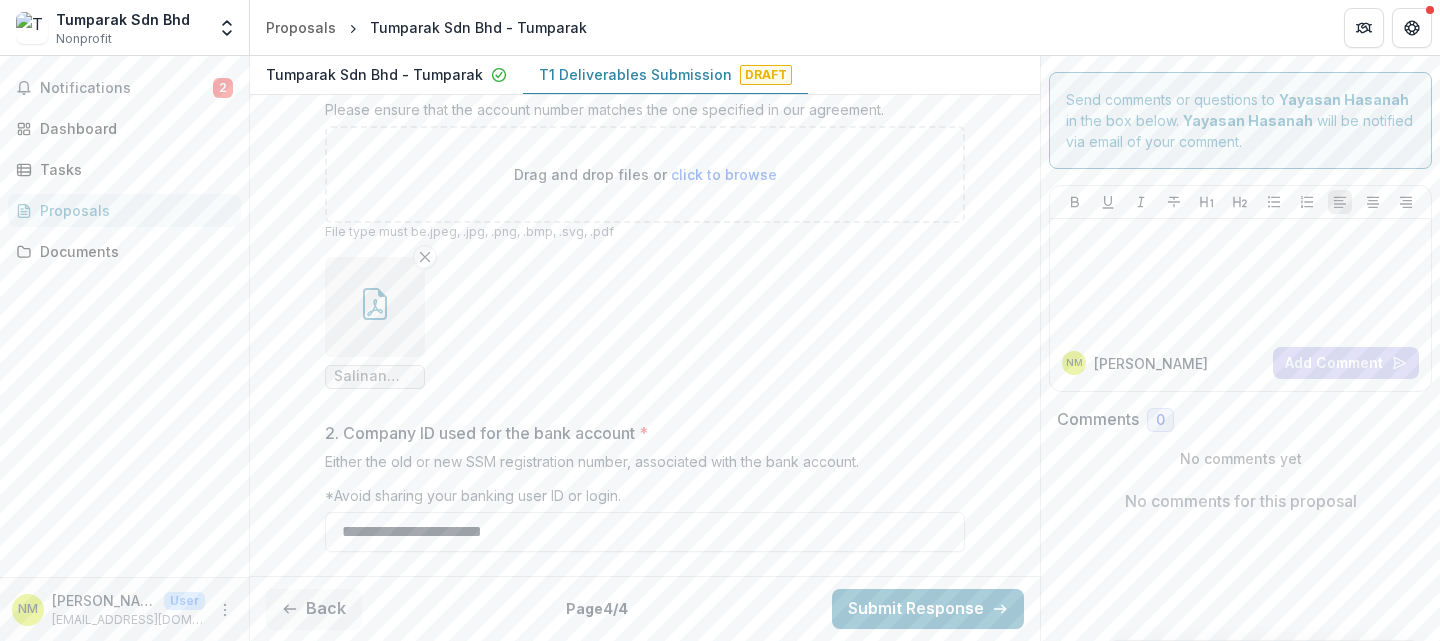 type on "**********" 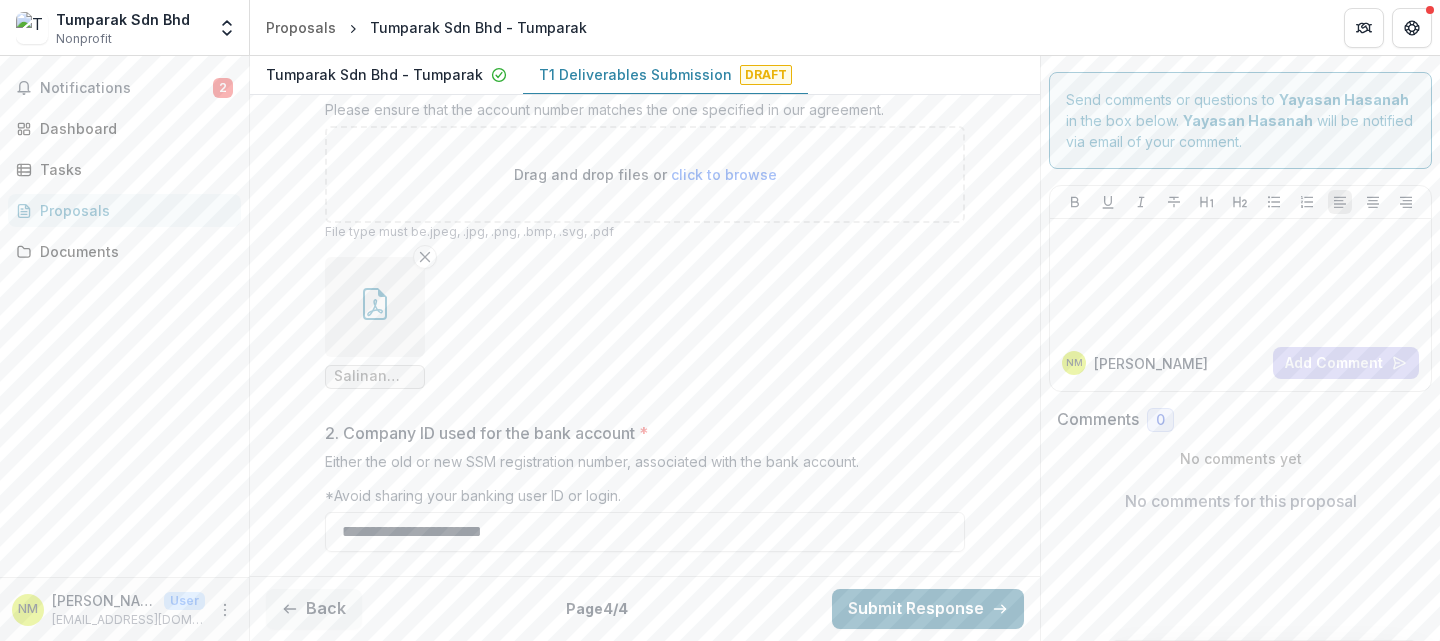 click on "Submit Response" at bounding box center [928, 609] 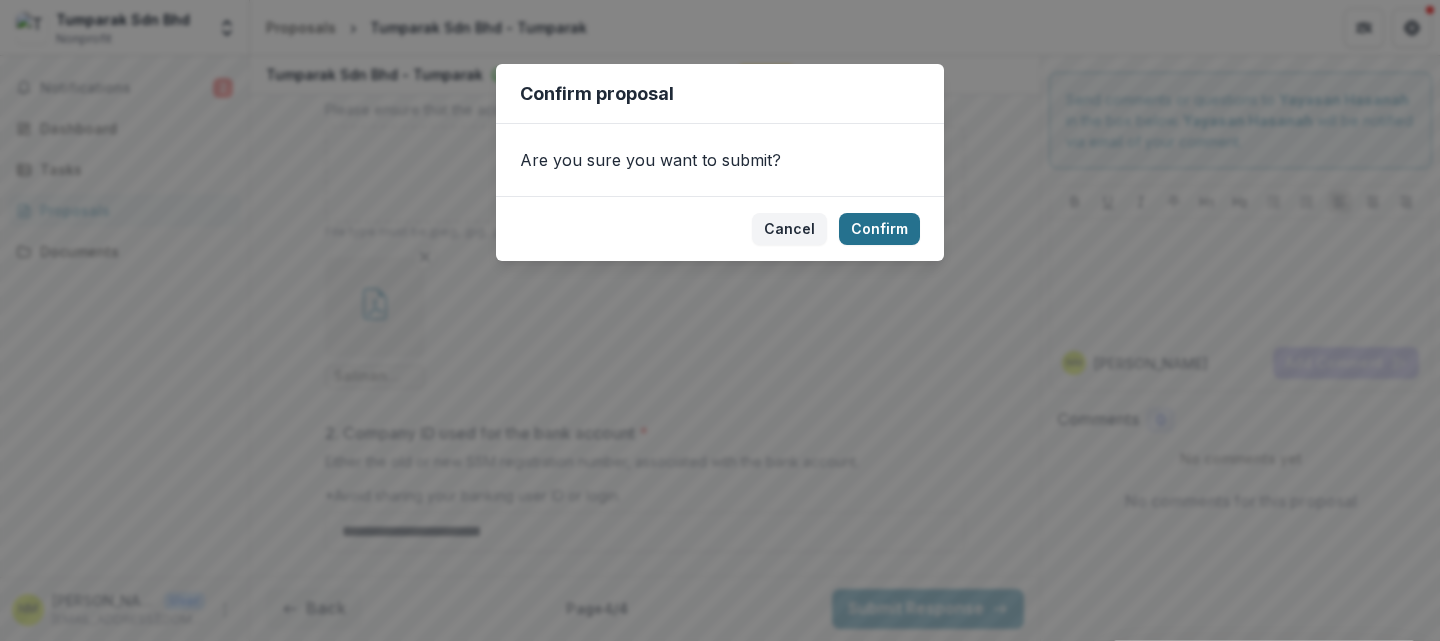click on "Confirm" at bounding box center [879, 229] 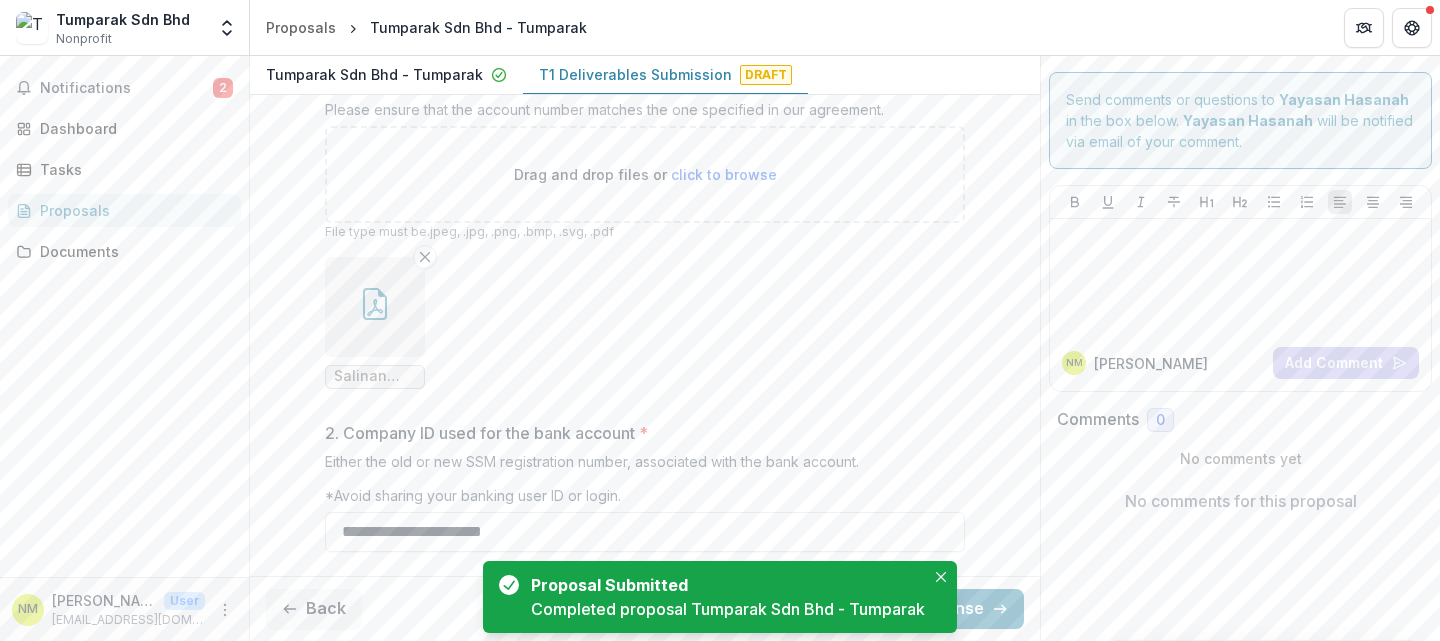 scroll, scrollTop: 549, scrollLeft: 0, axis: vertical 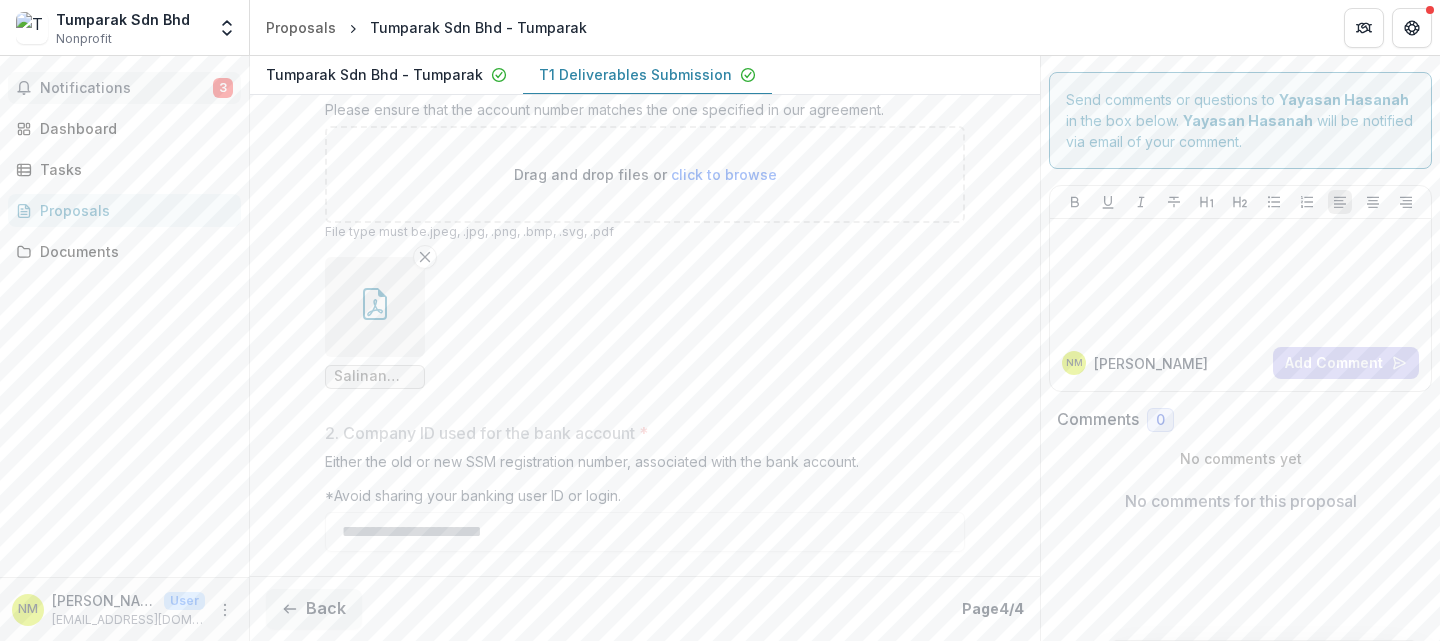 click on "Notifications" at bounding box center [126, 88] 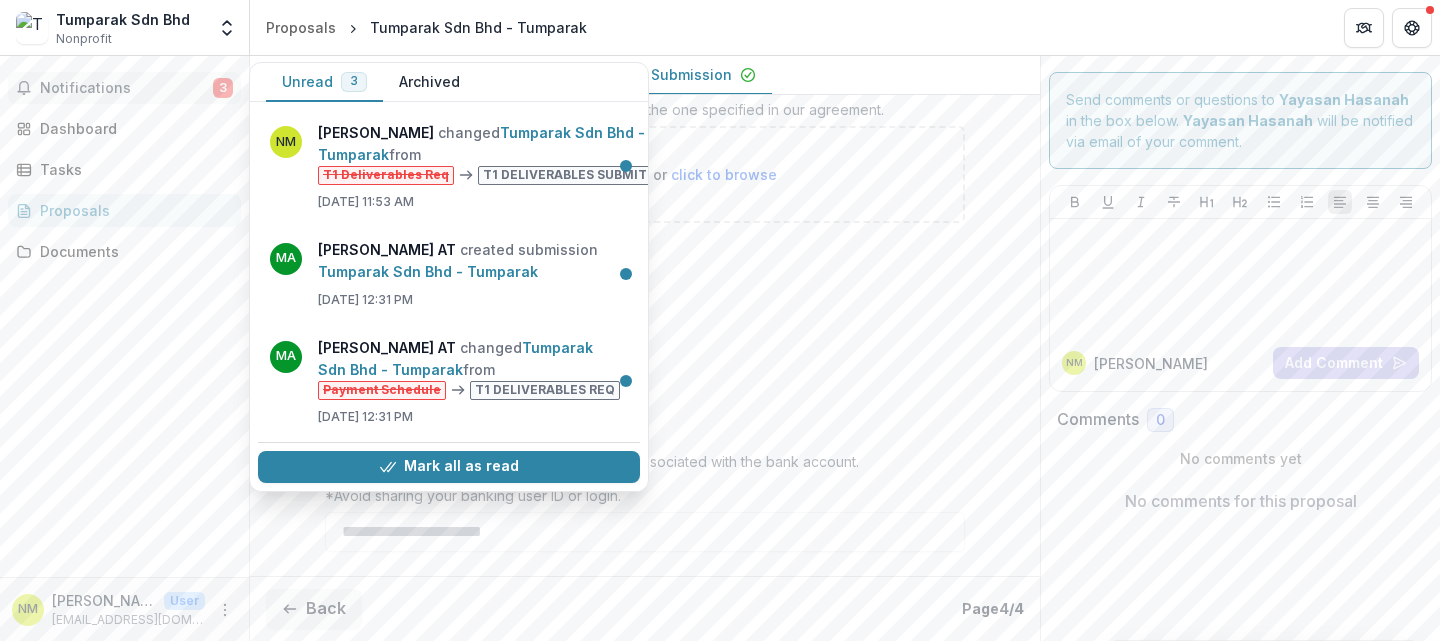 click on "Notifications" at bounding box center (126, 88) 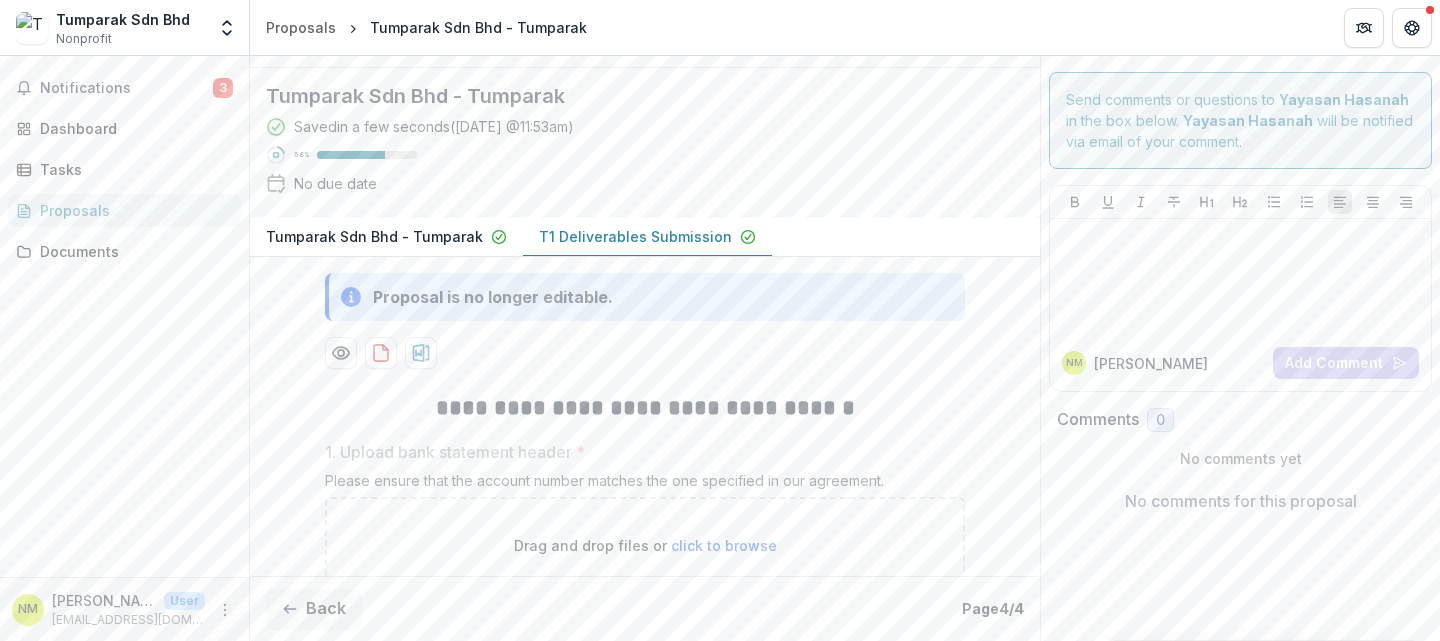 scroll, scrollTop: 0, scrollLeft: 0, axis: both 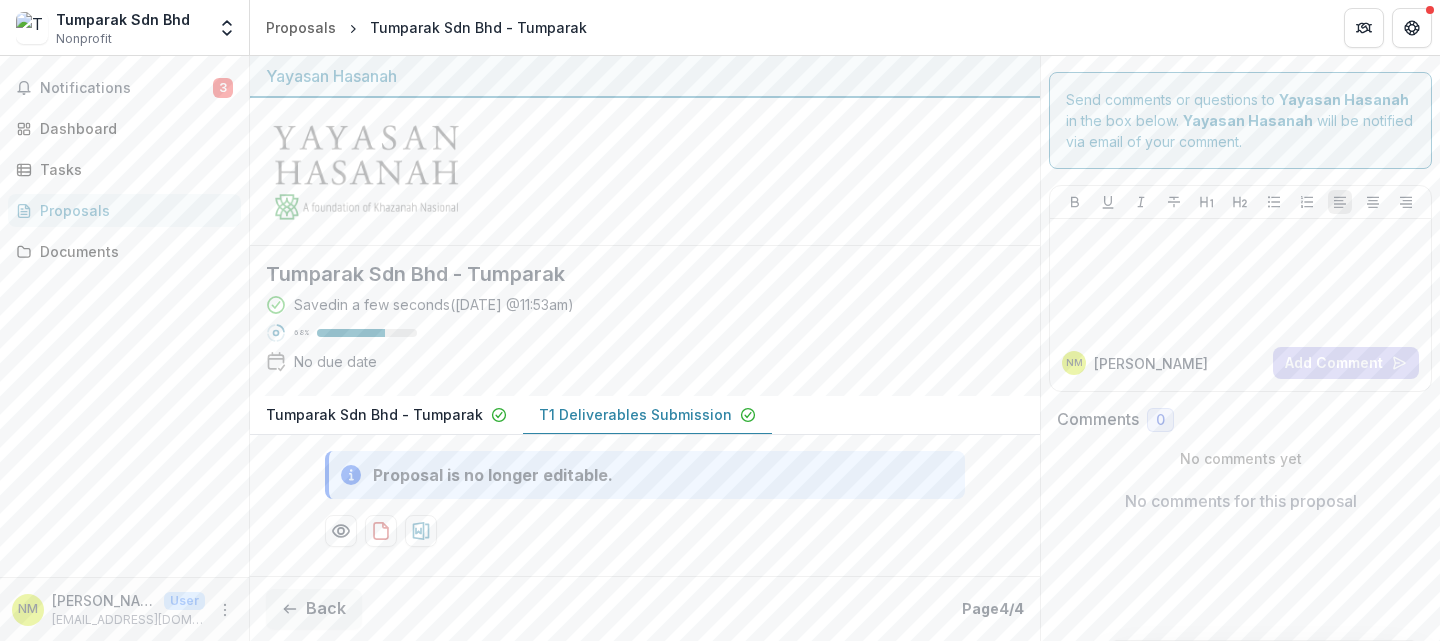 click on "Tumparak Sdn Bhd - Tumparak" at bounding box center [374, 414] 